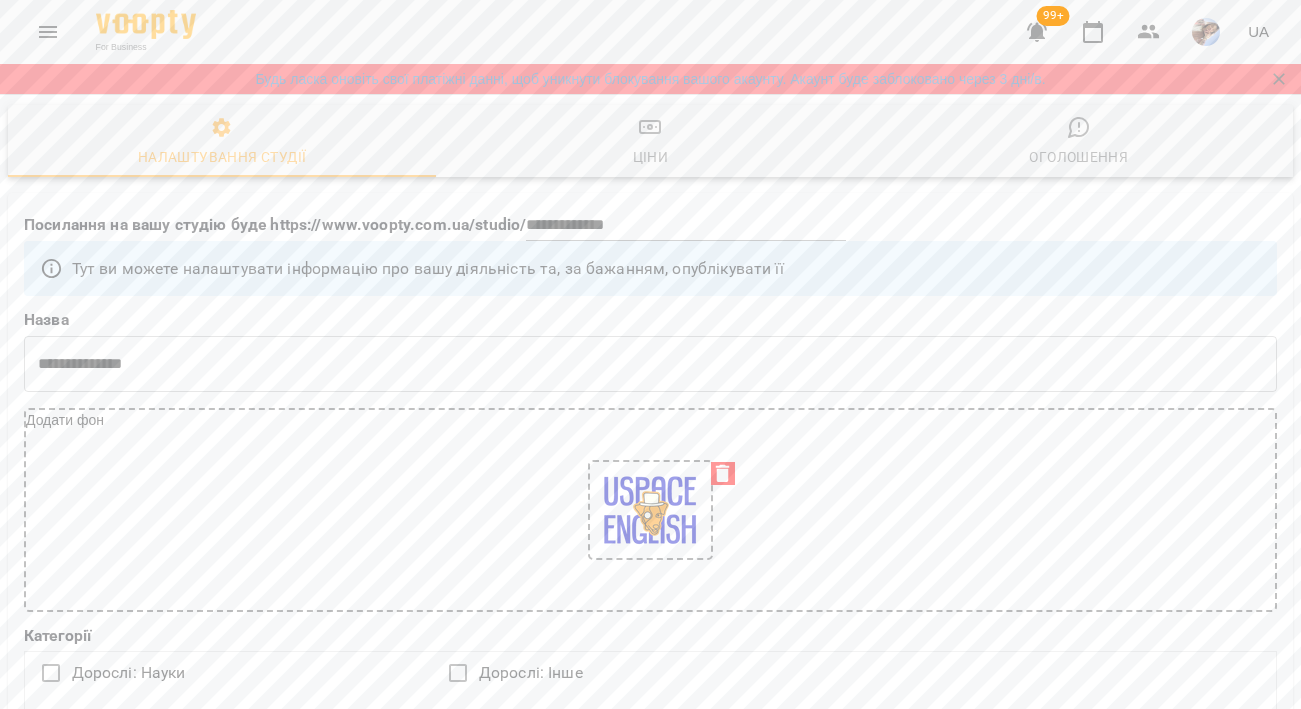 select on "**" 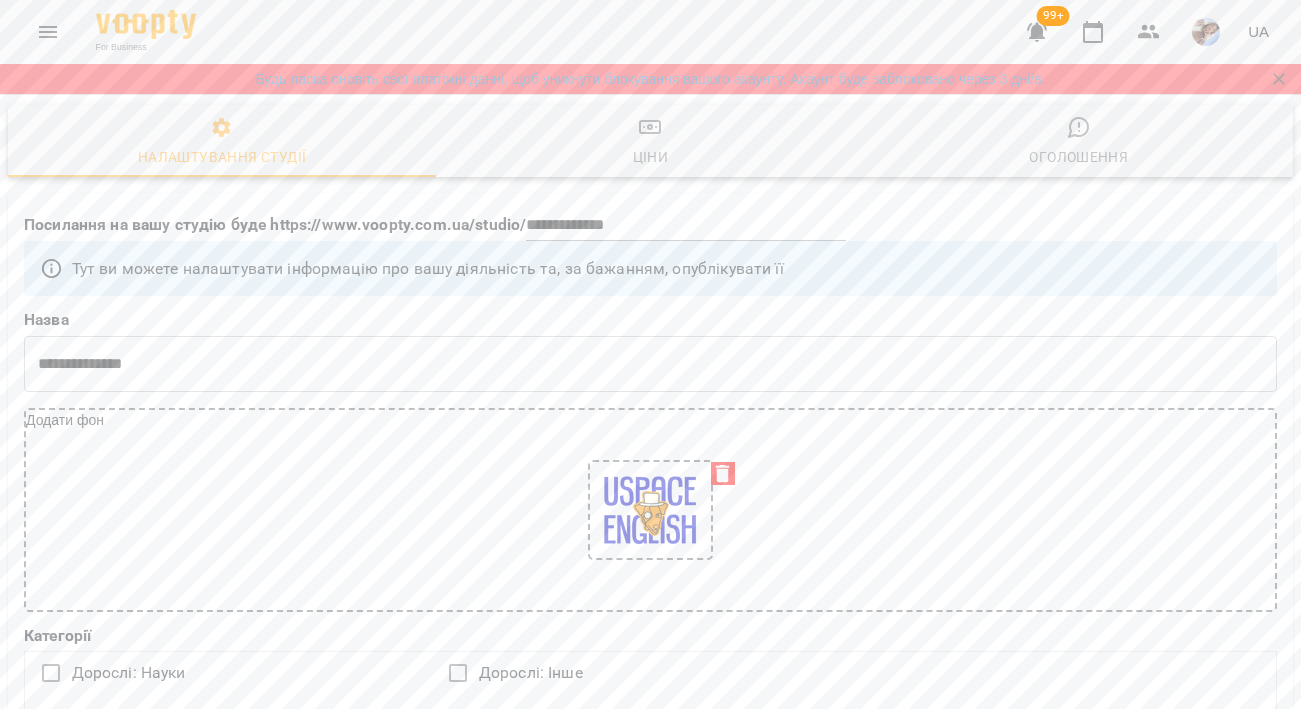 click at bounding box center [48, 32] 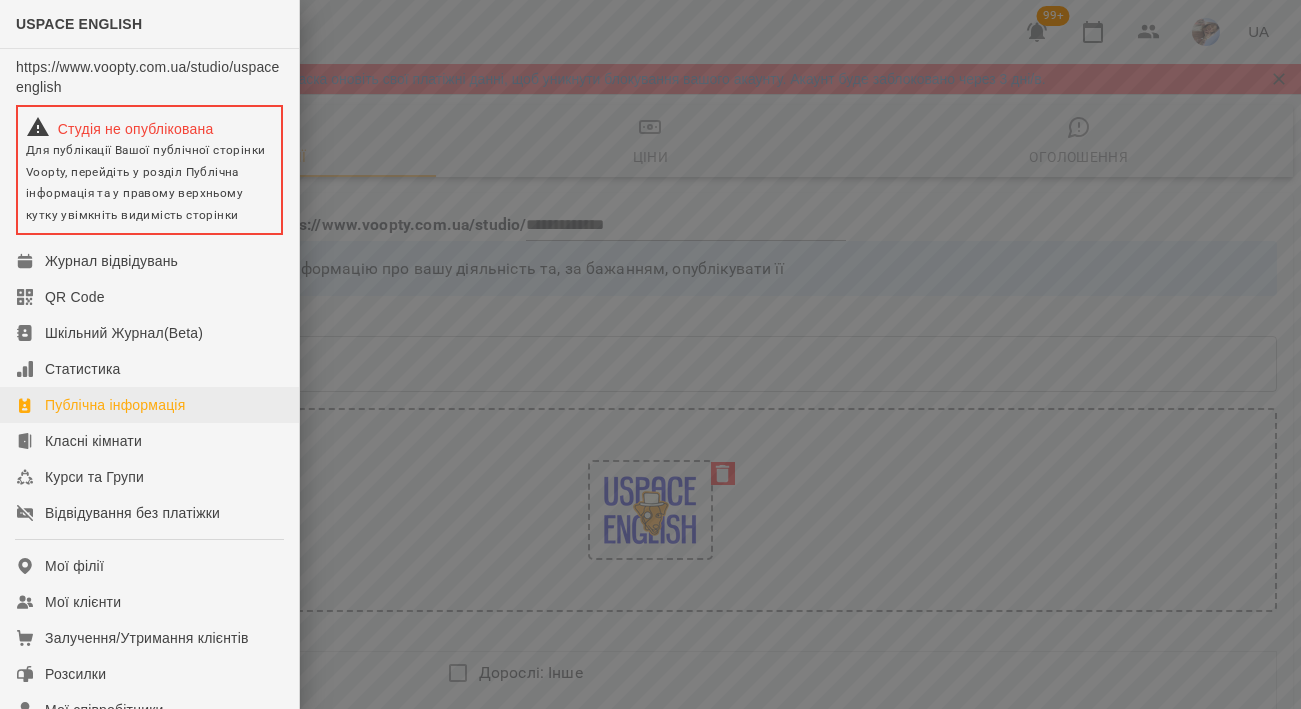 scroll, scrollTop: 19, scrollLeft: 0, axis: vertical 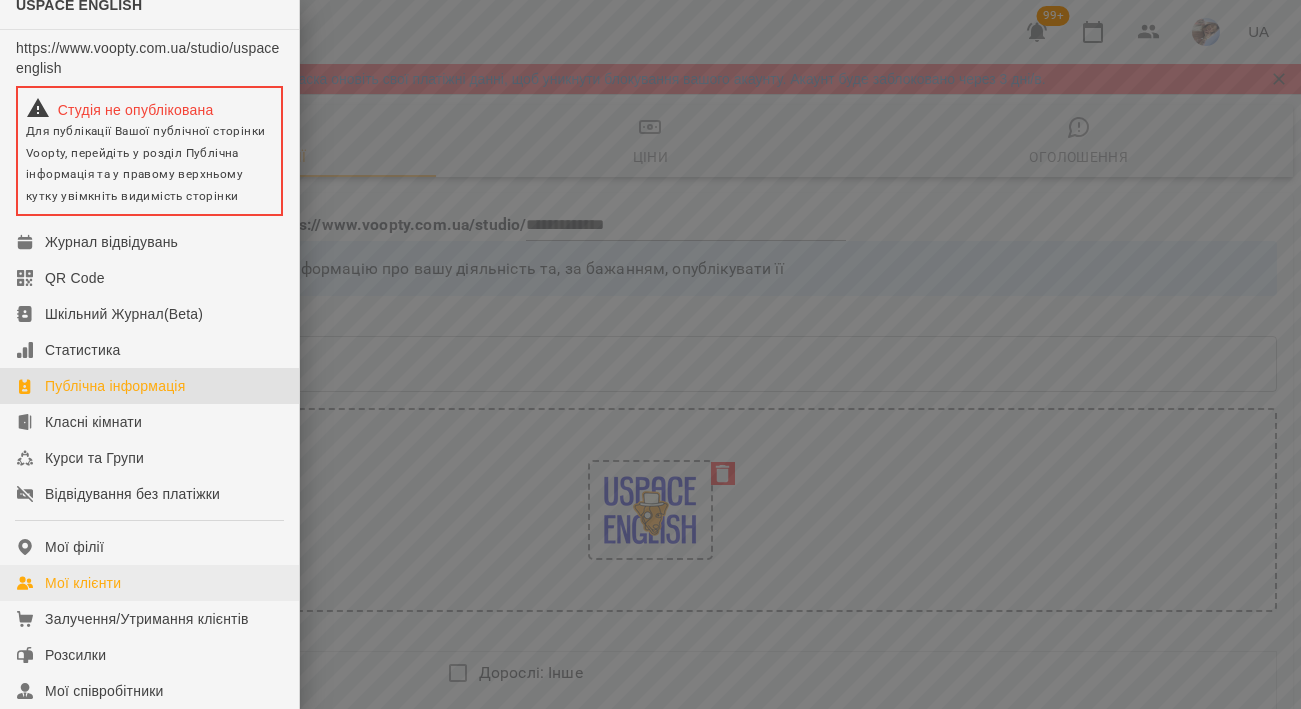 click on "Мої клієнти" at bounding box center (83, 583) 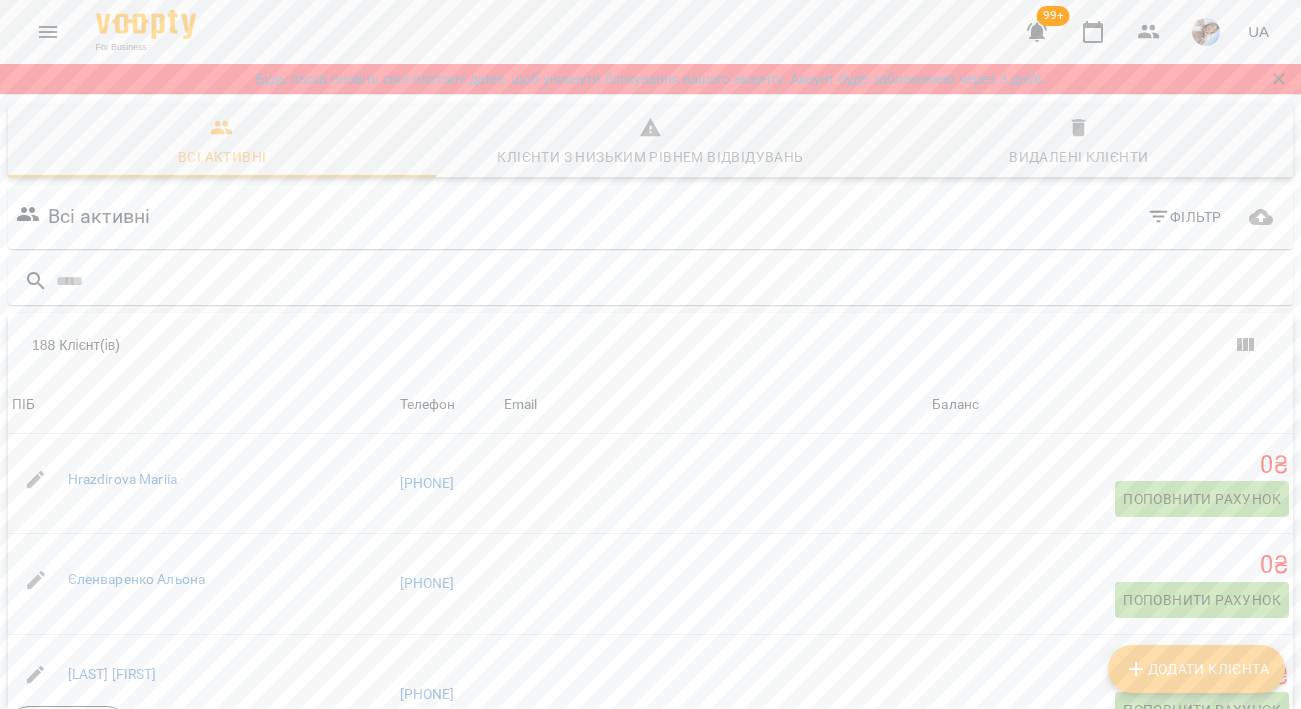 click on "Додати клієнта" at bounding box center [1196, 669] 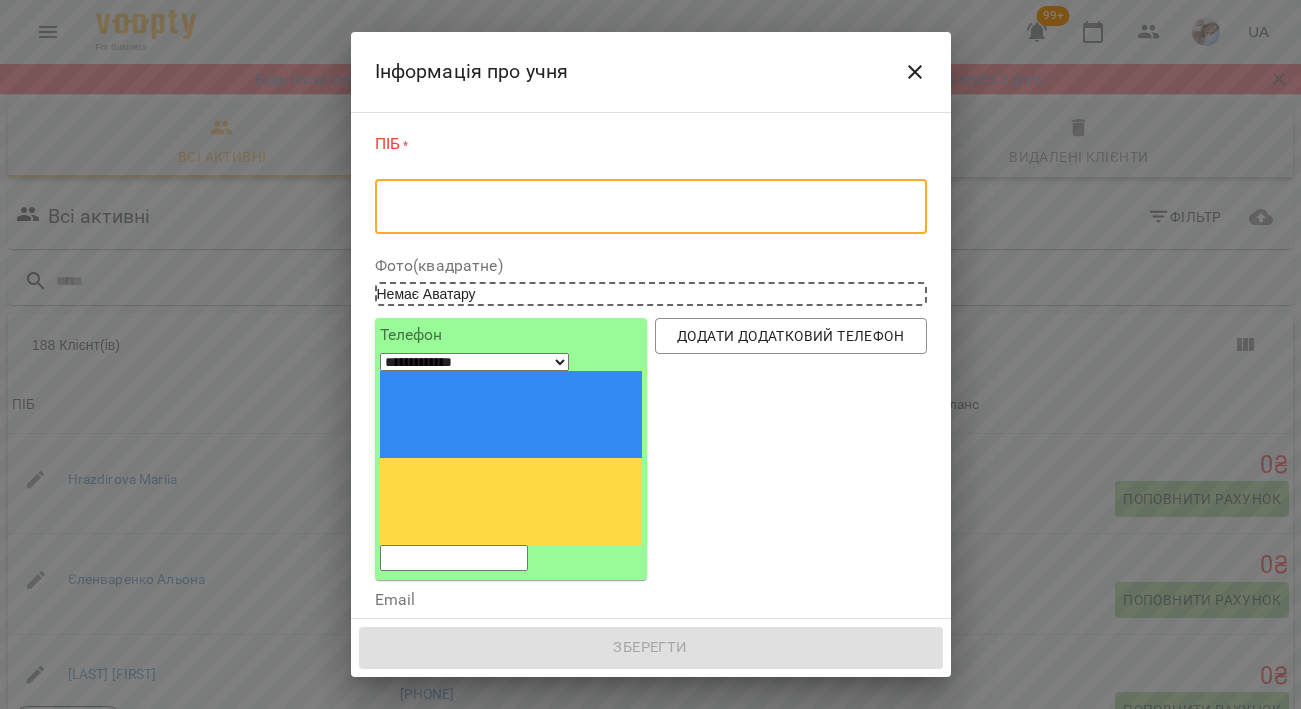 click at bounding box center [651, 207] 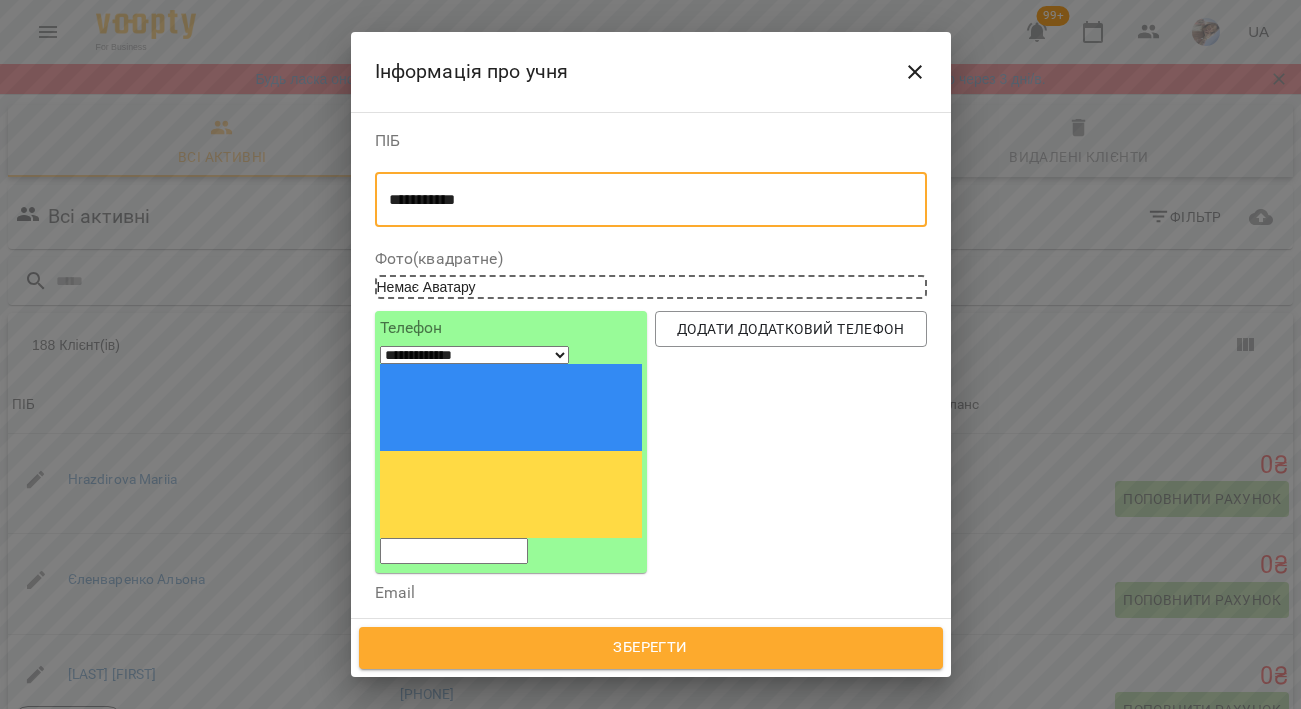 type on "**********" 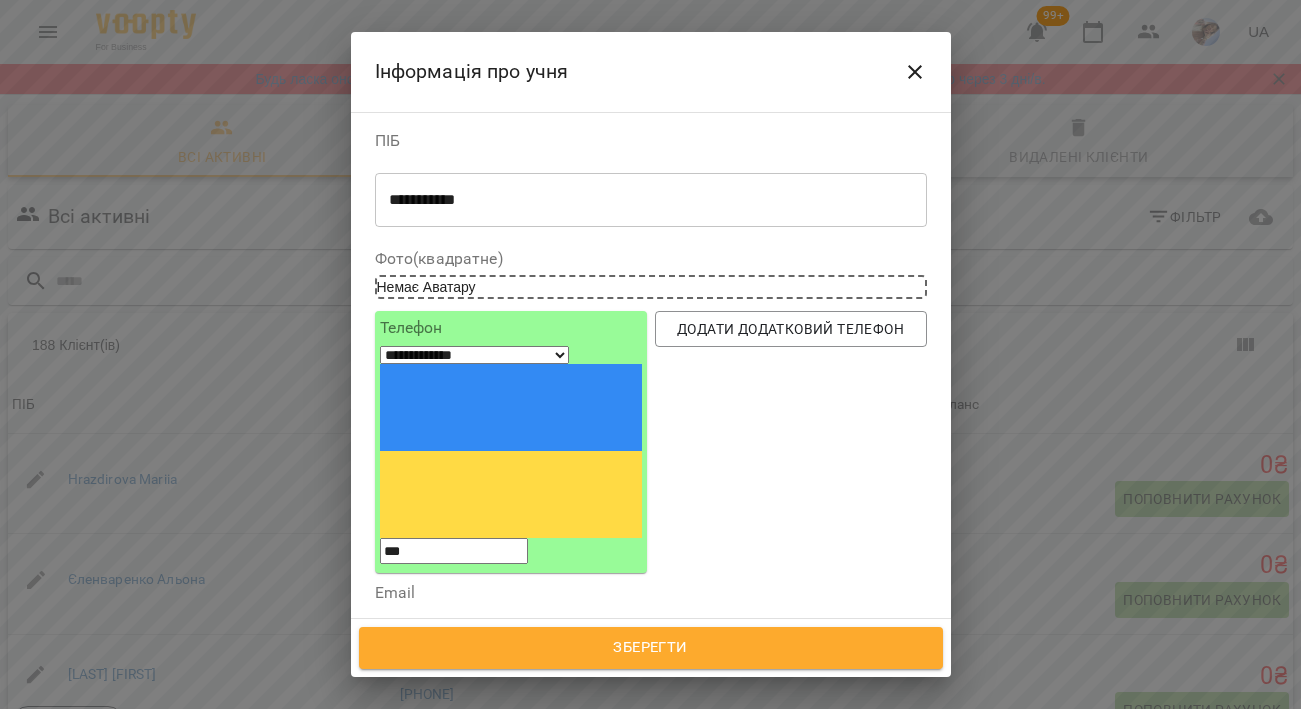 paste on "**********" 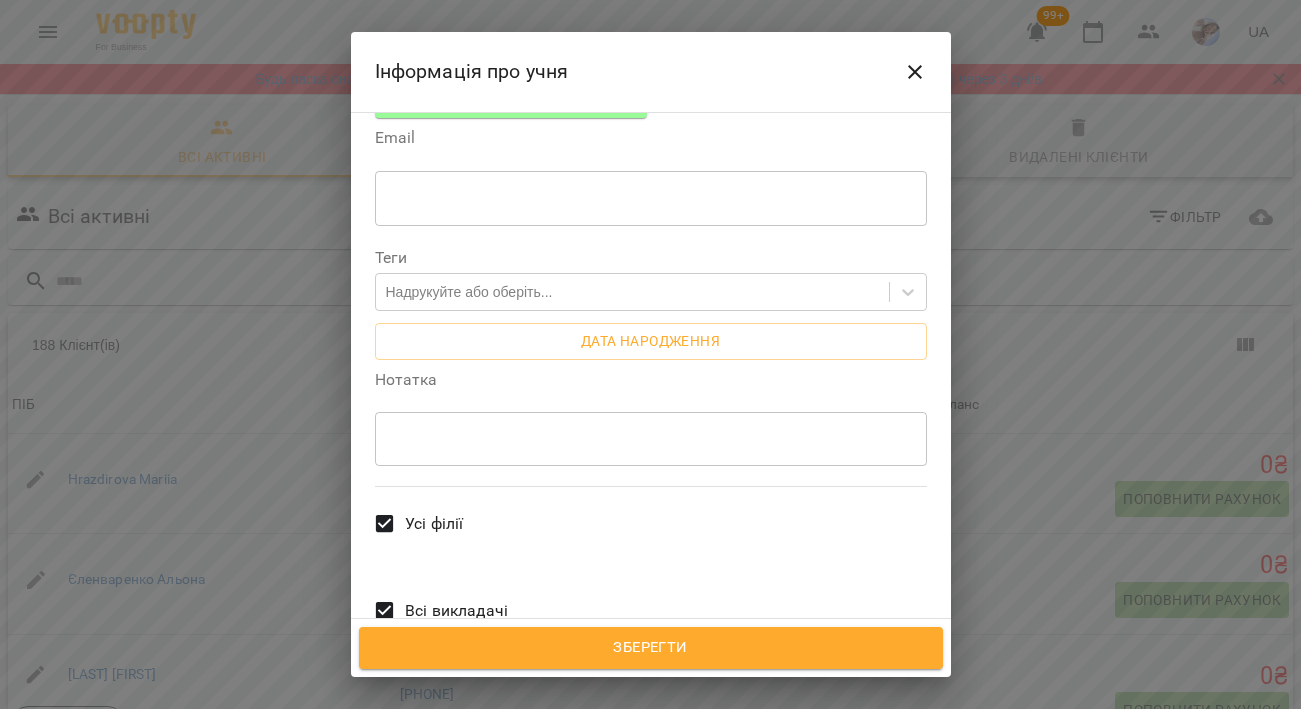 click on "Всі викладачі" at bounding box center (456, 611) 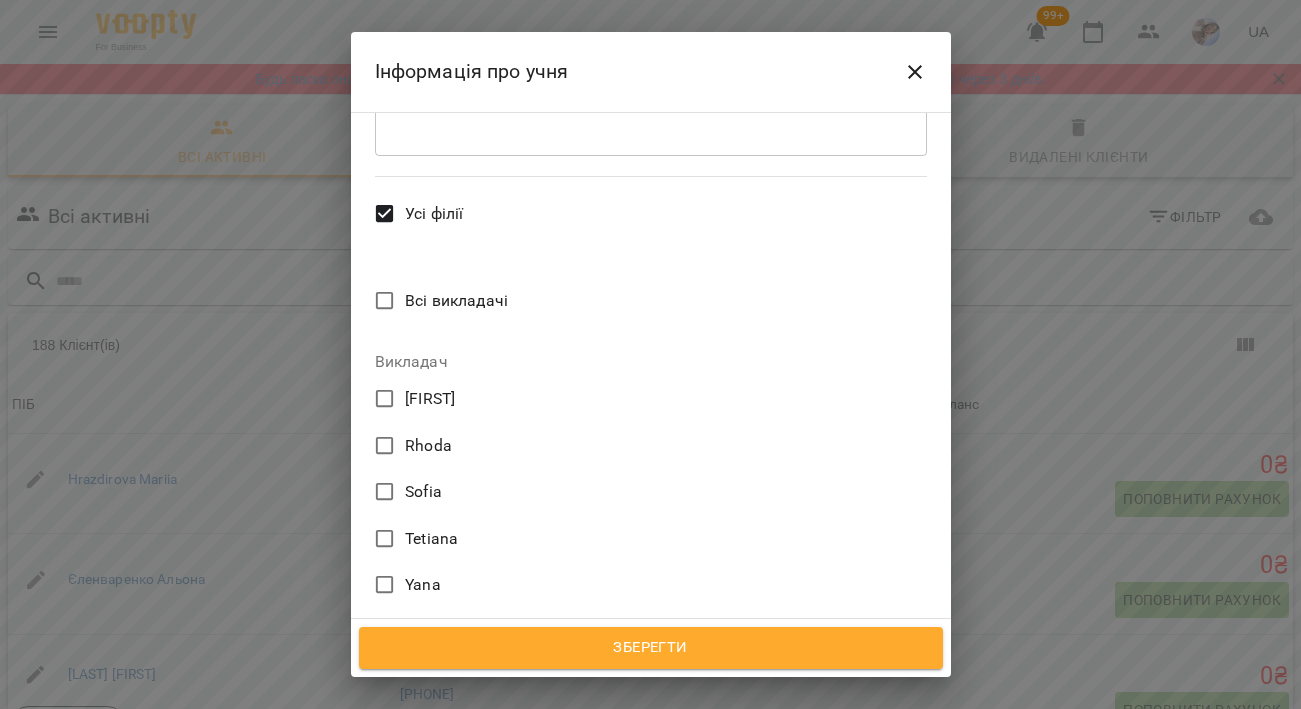 scroll, scrollTop: 945, scrollLeft: 0, axis: vertical 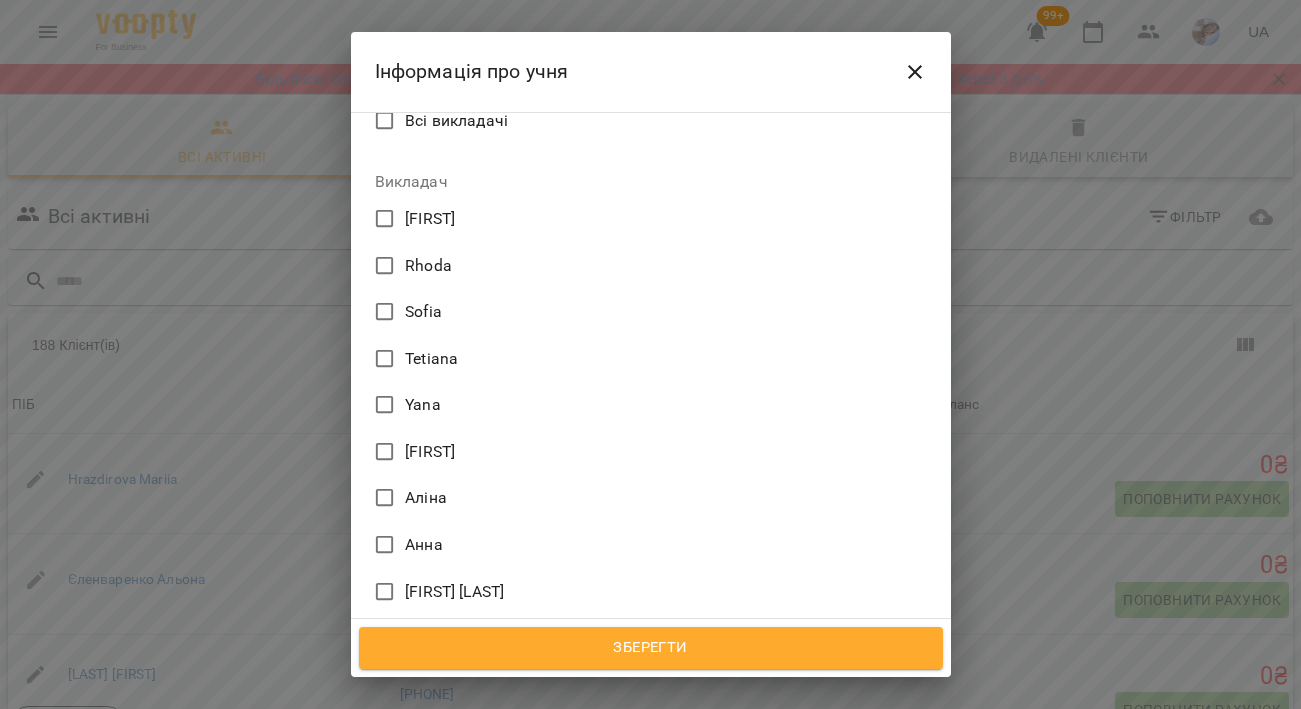 click on "Марина" at bounding box center (435, 638) 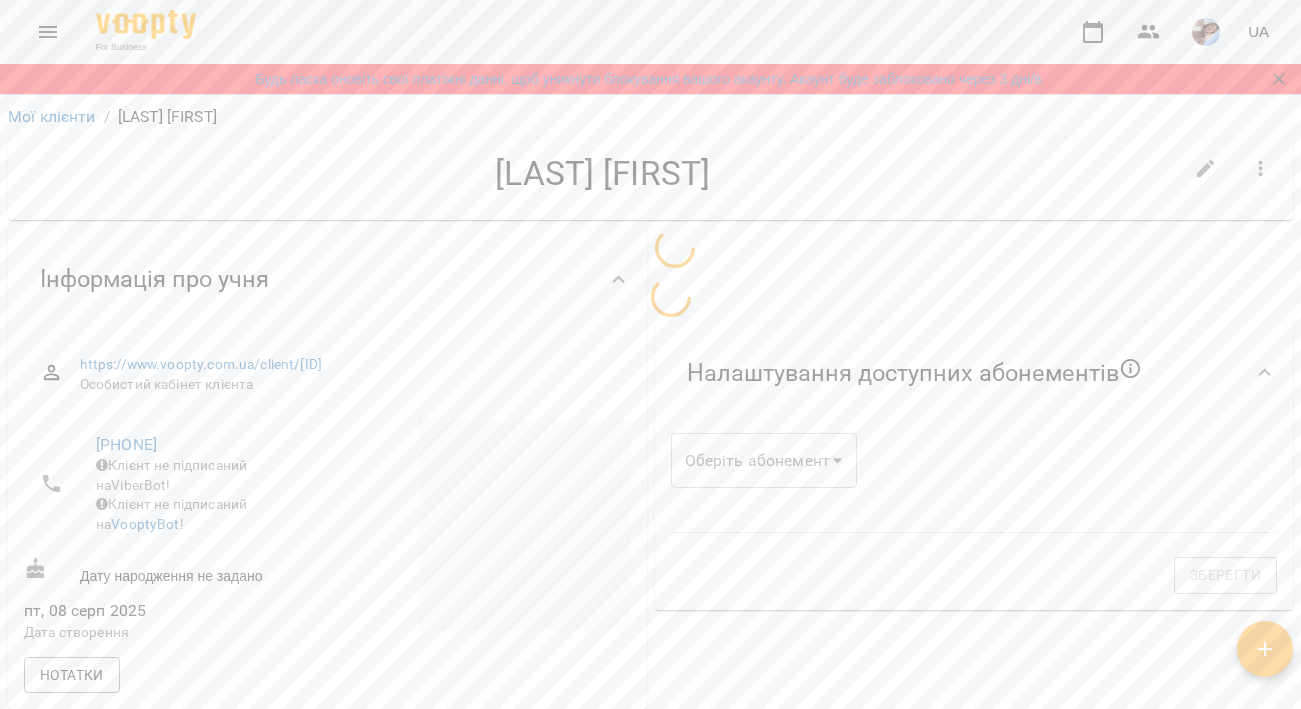 scroll, scrollTop: 0, scrollLeft: 0, axis: both 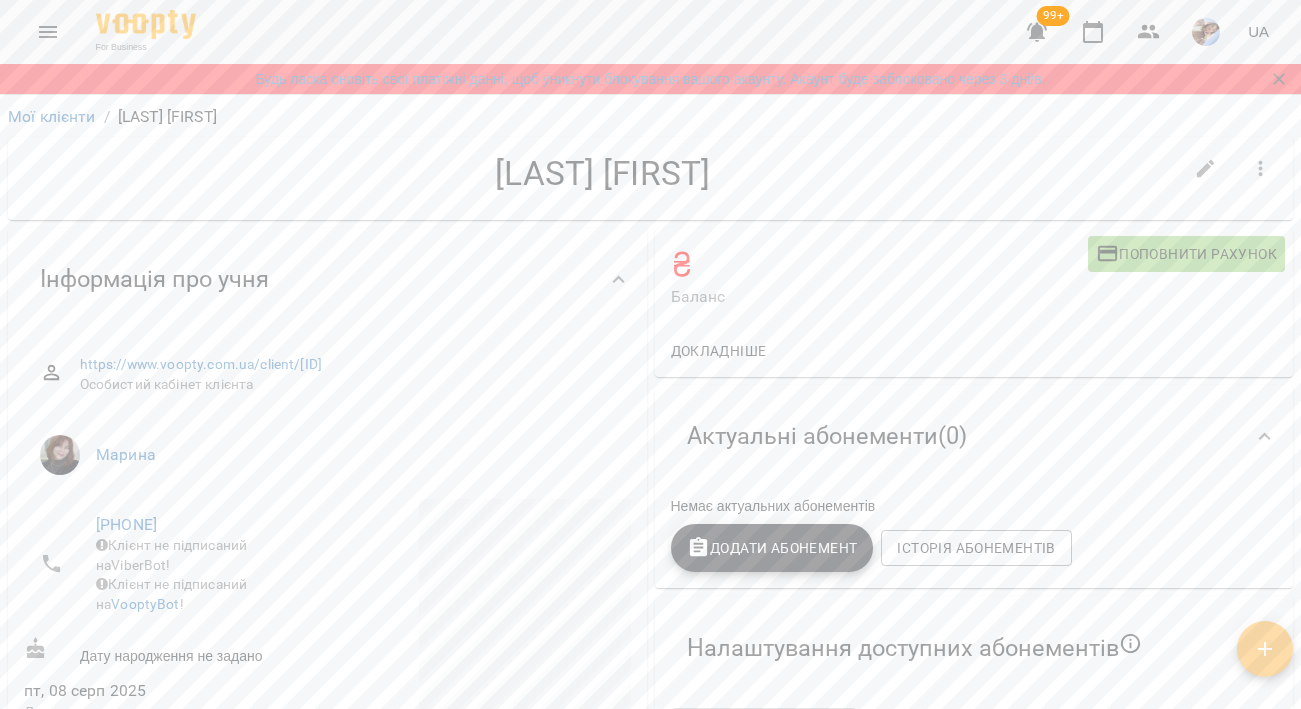 click 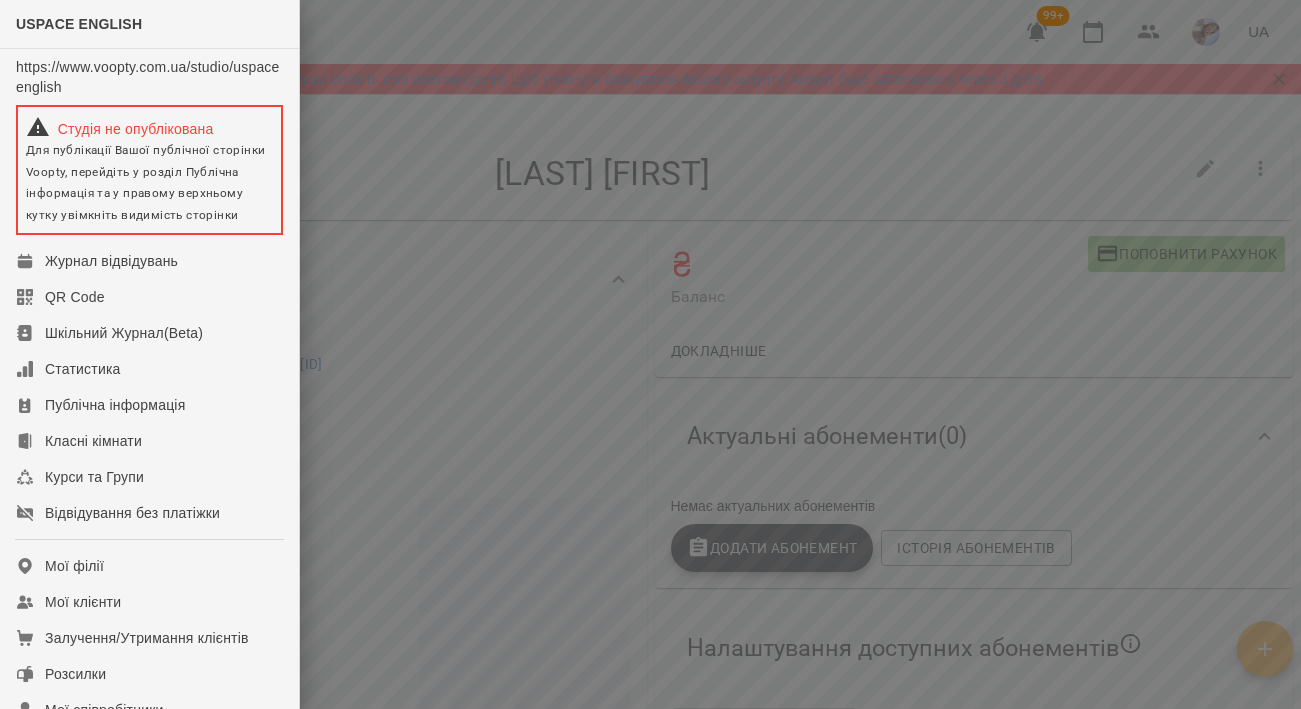click at bounding box center [650, 354] 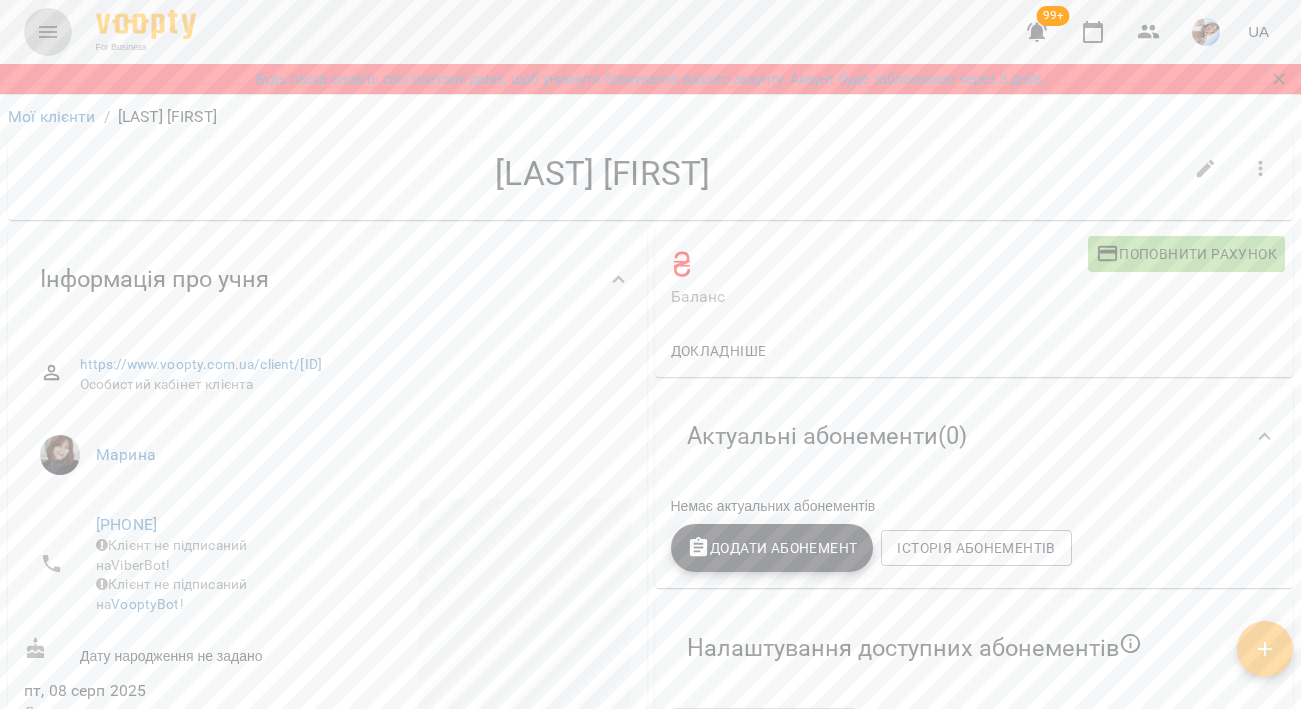 click 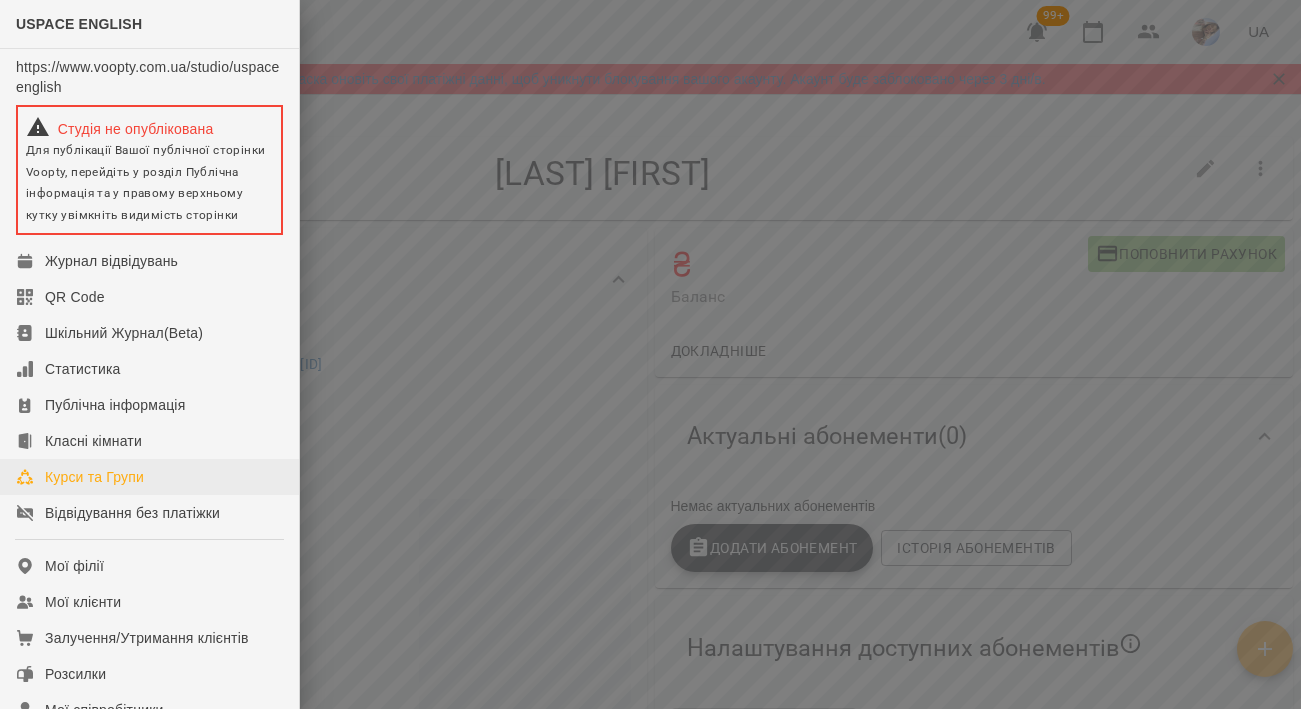 click on "Курси та Групи" at bounding box center (94, 477) 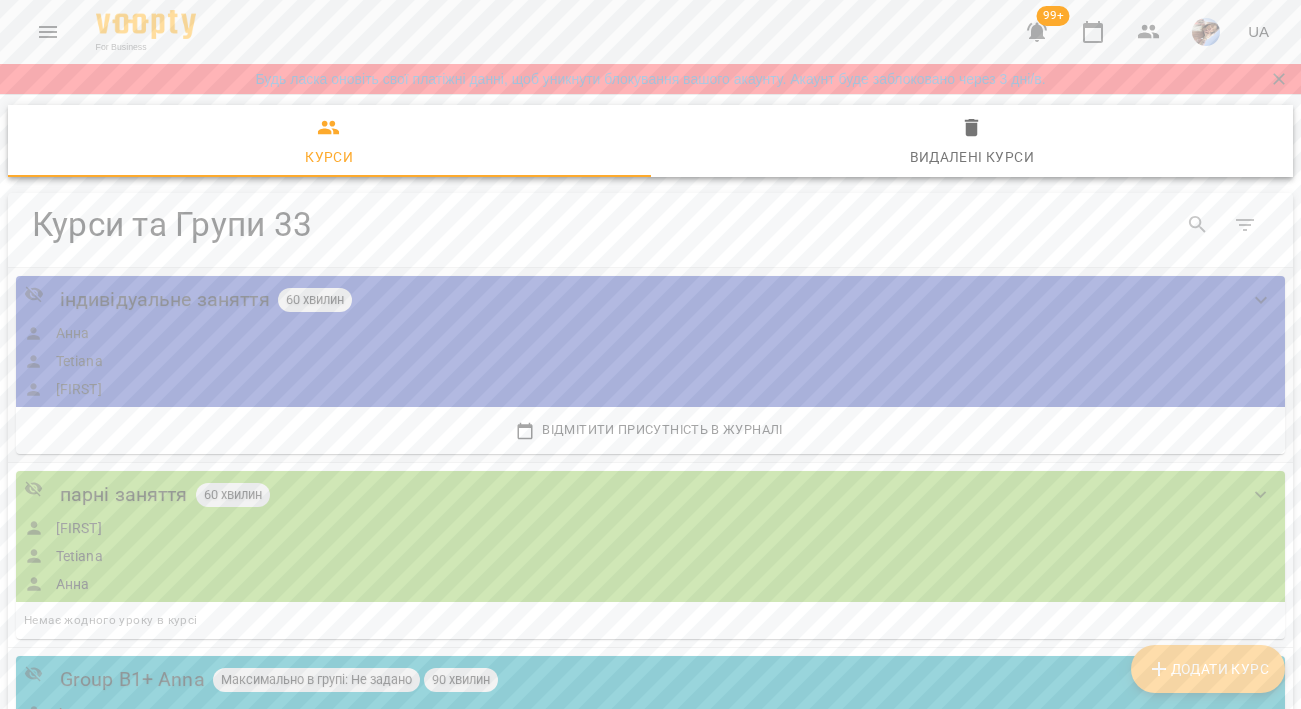 scroll, scrollTop: 10, scrollLeft: 0, axis: vertical 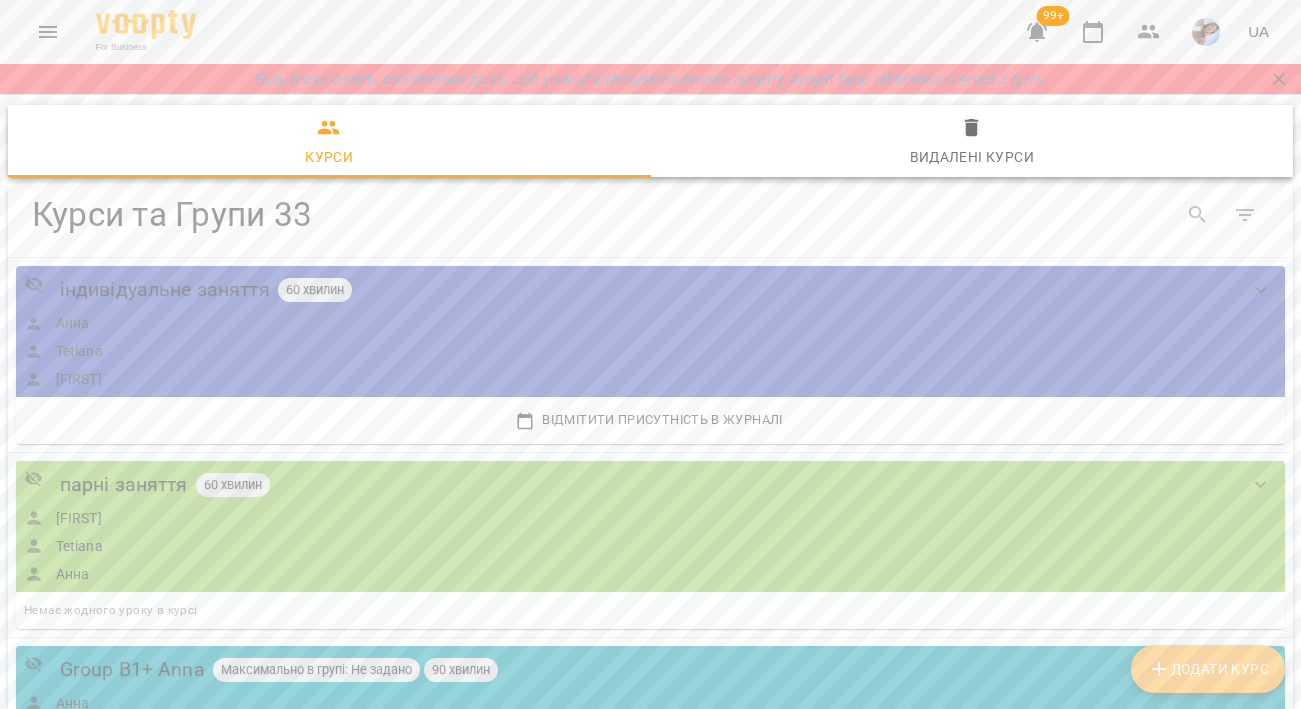 click 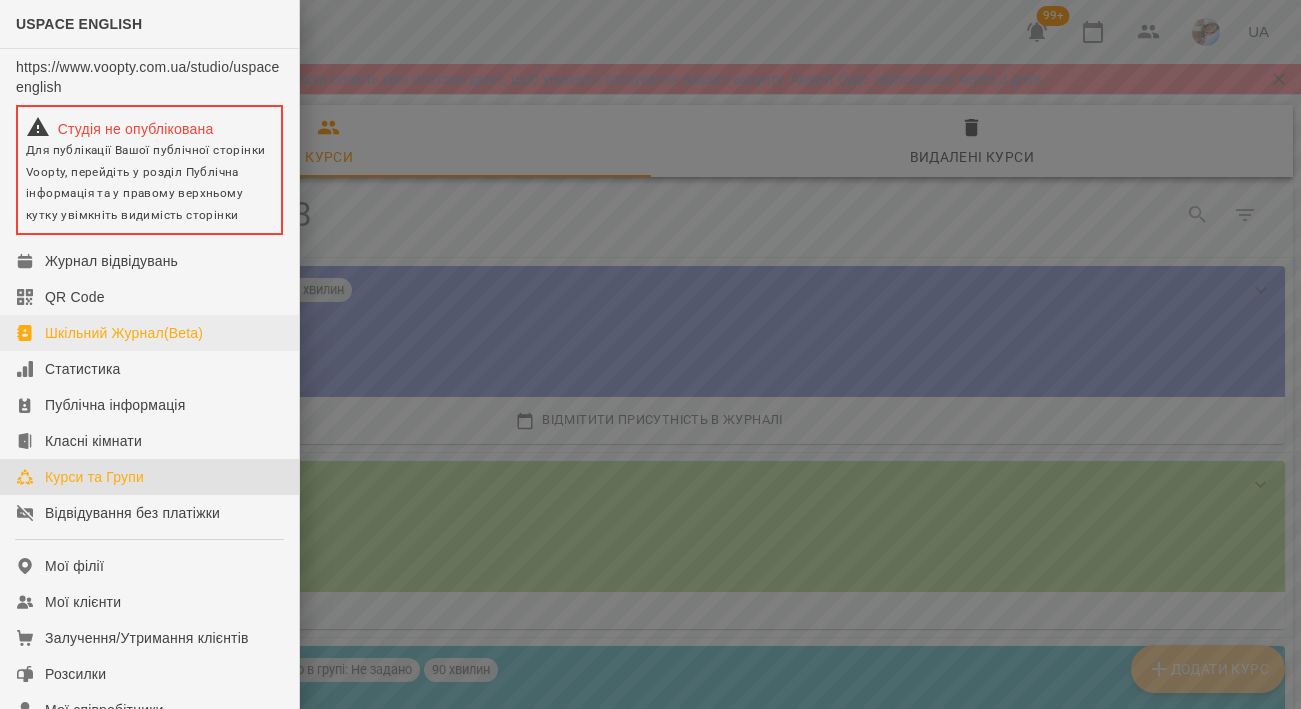 click on "Шкільний Журнал(Beta)" at bounding box center [124, 333] 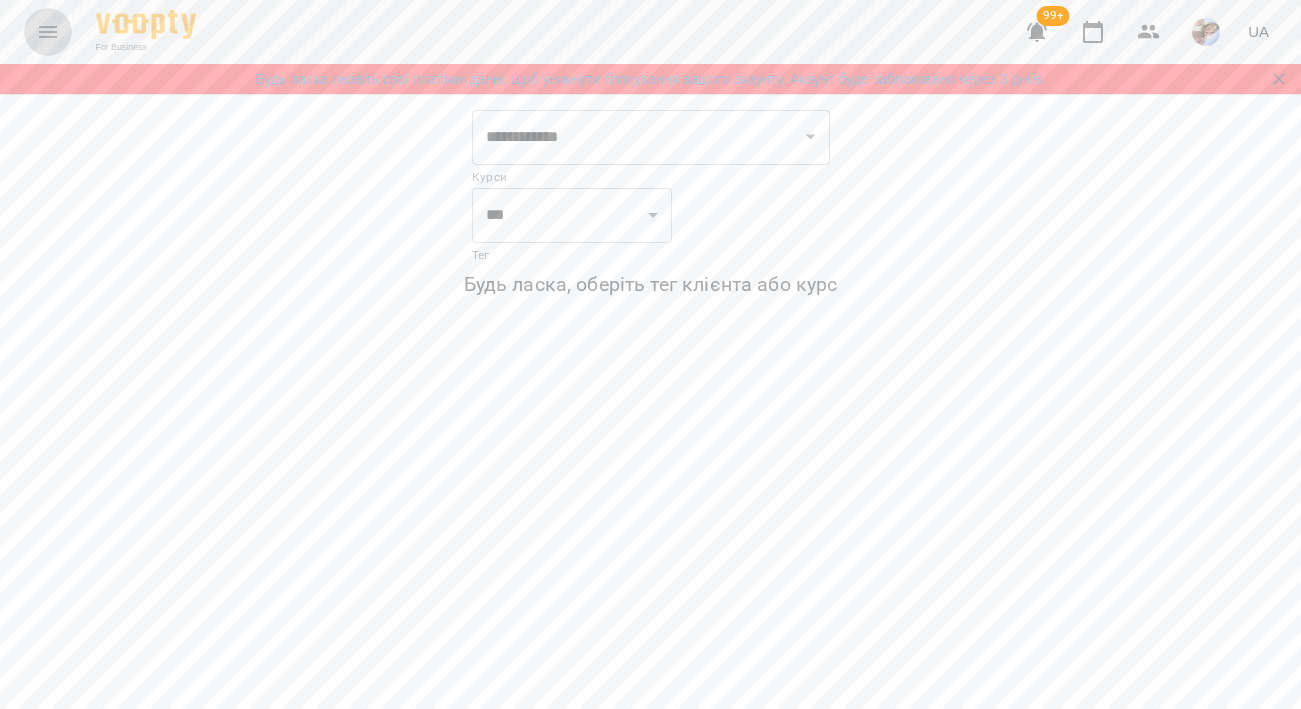 click at bounding box center (48, 32) 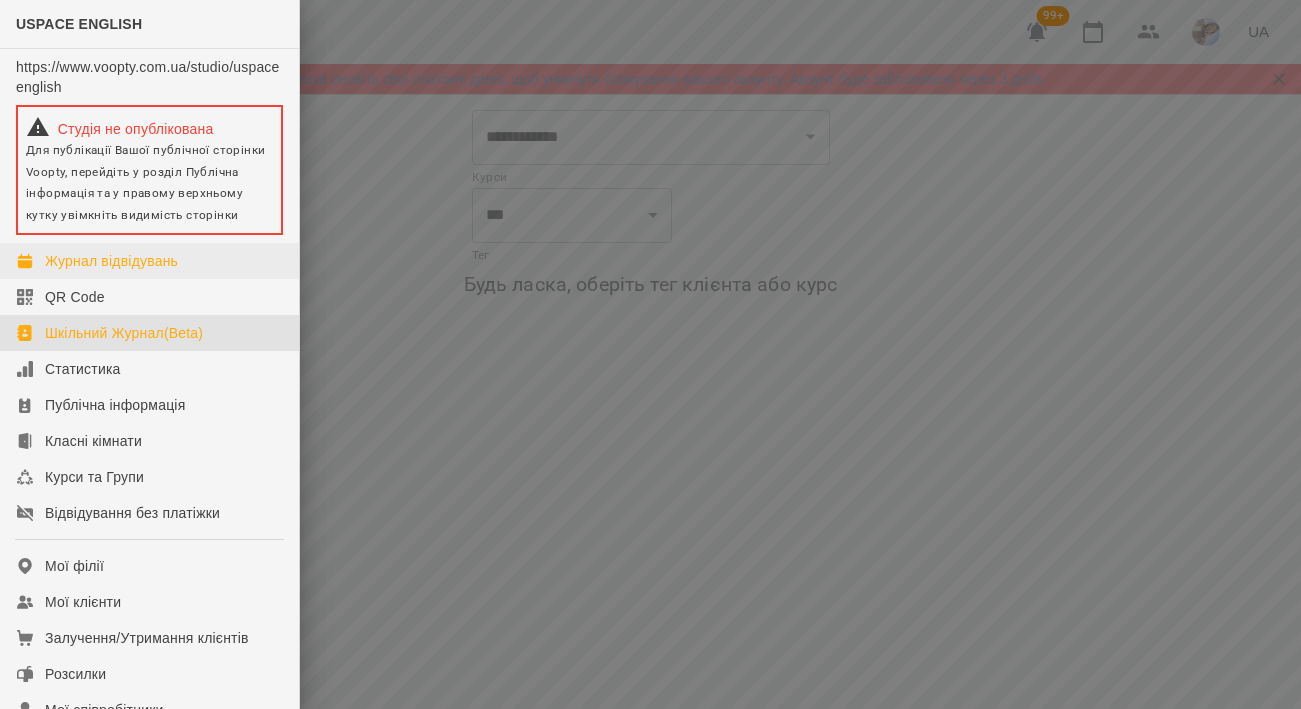 click on "Журнал відвідувань" at bounding box center (111, 261) 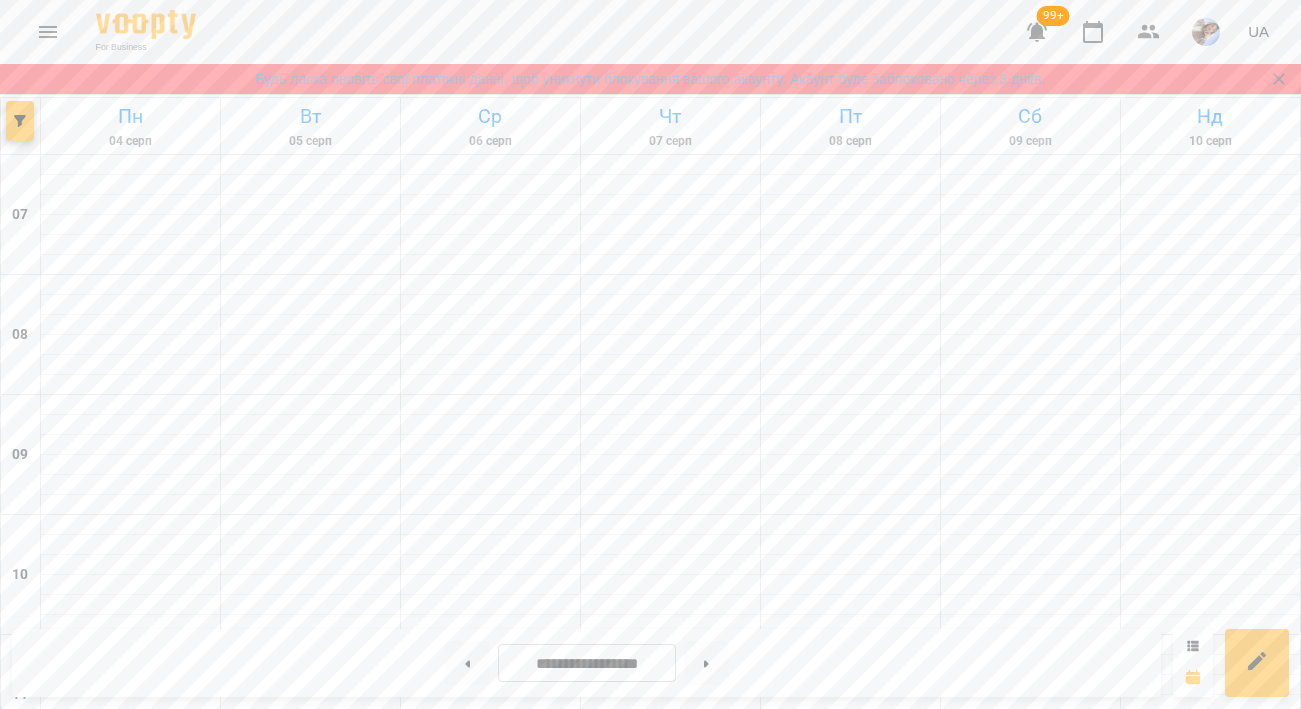scroll, scrollTop: 734, scrollLeft: 0, axis: vertical 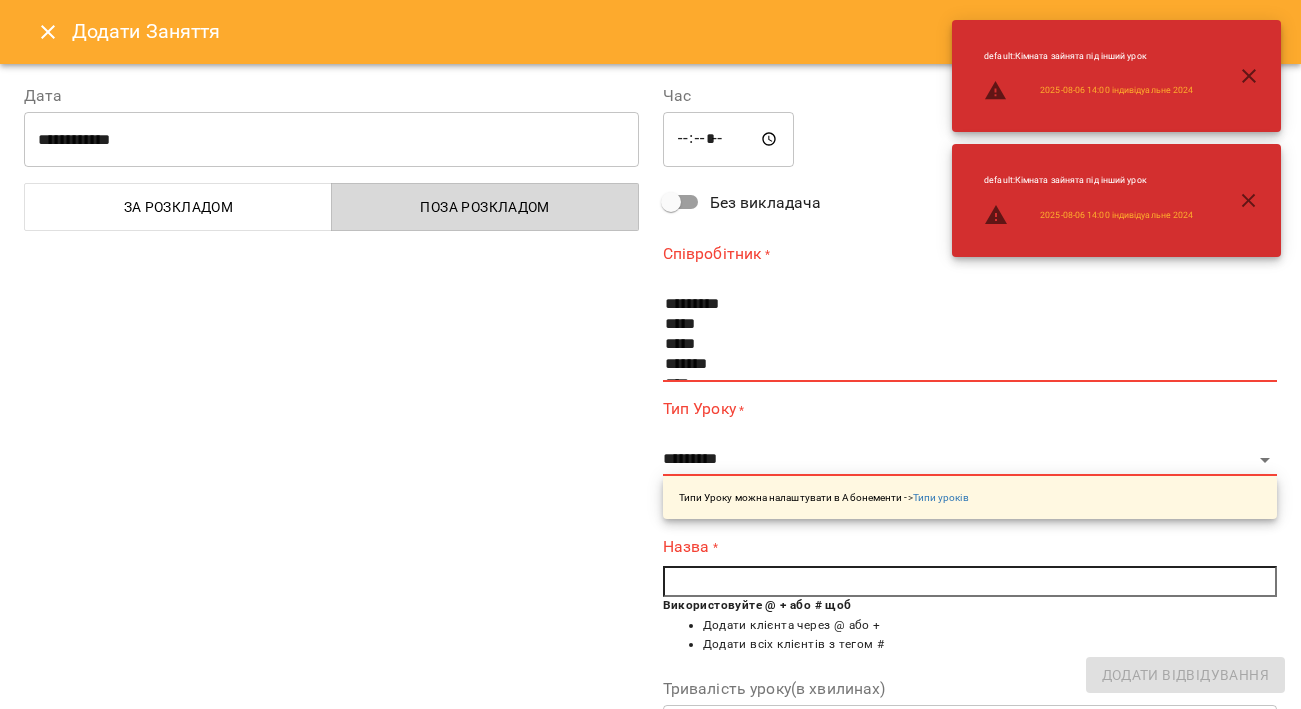 click on "Поза розкладом" at bounding box center (485, 207) 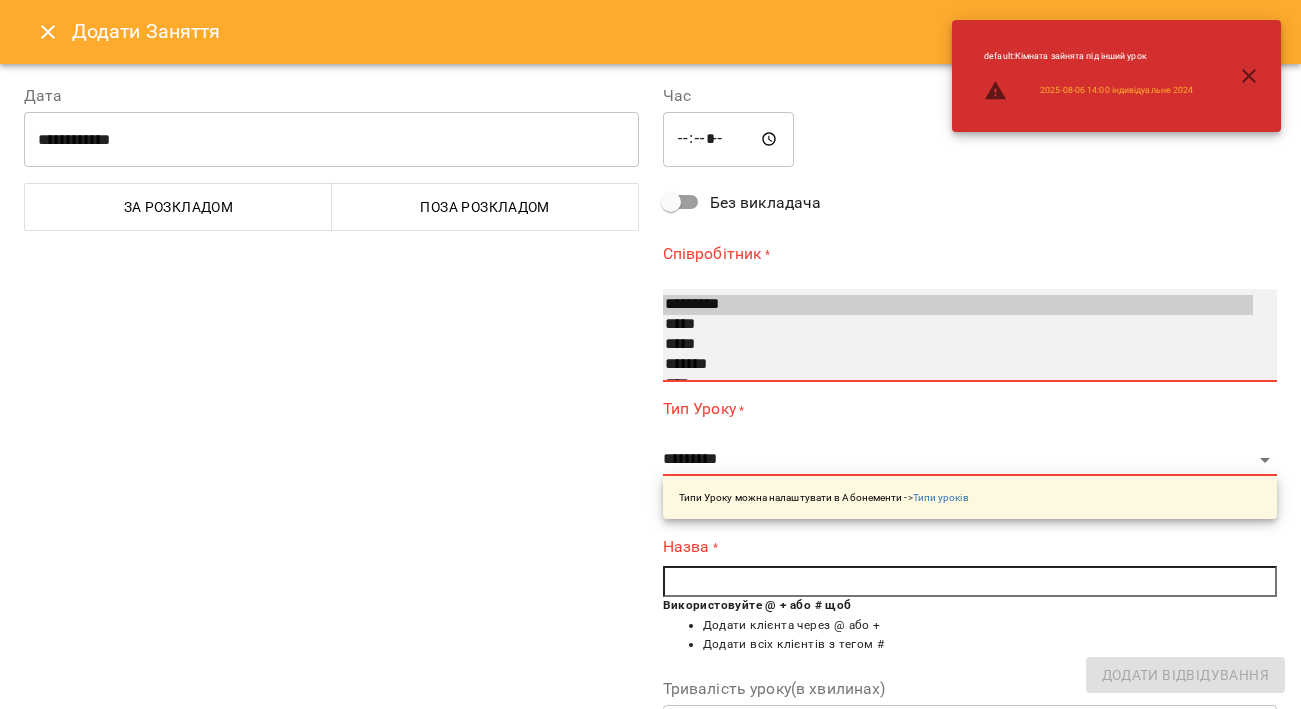 click on "*******" at bounding box center [958, 365] 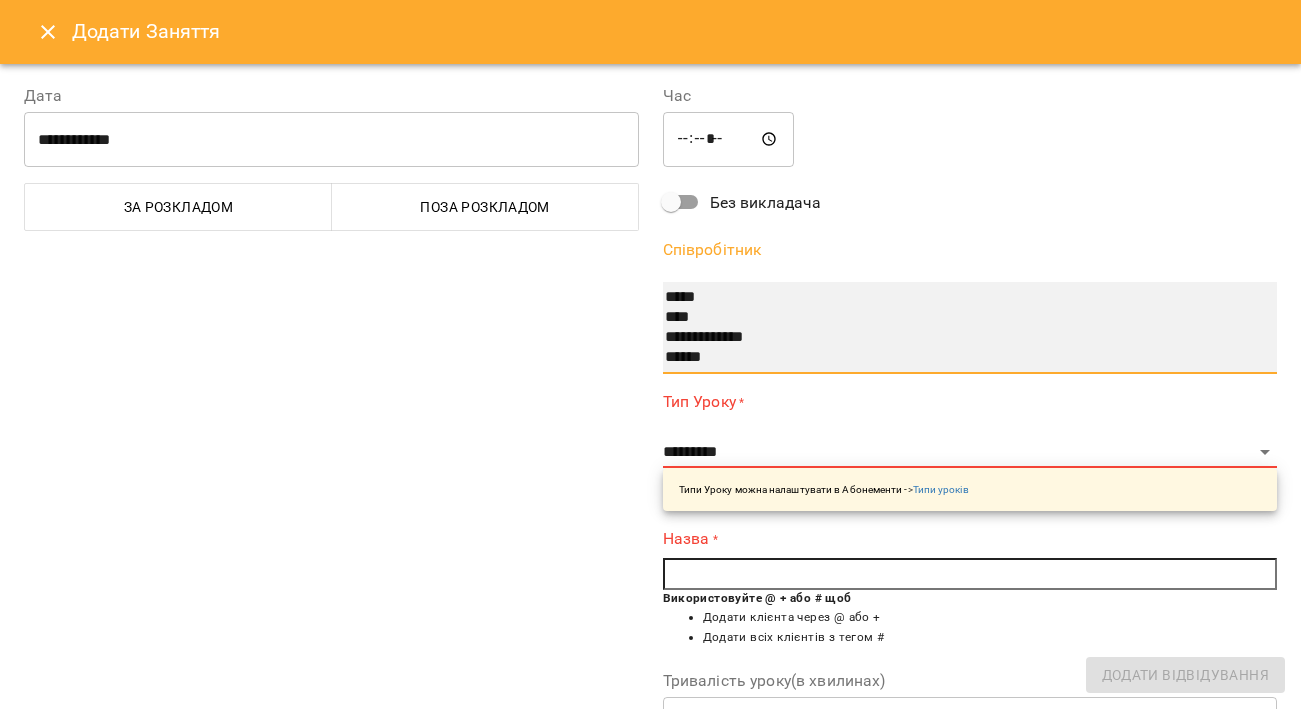 scroll, scrollTop: 160, scrollLeft: 0, axis: vertical 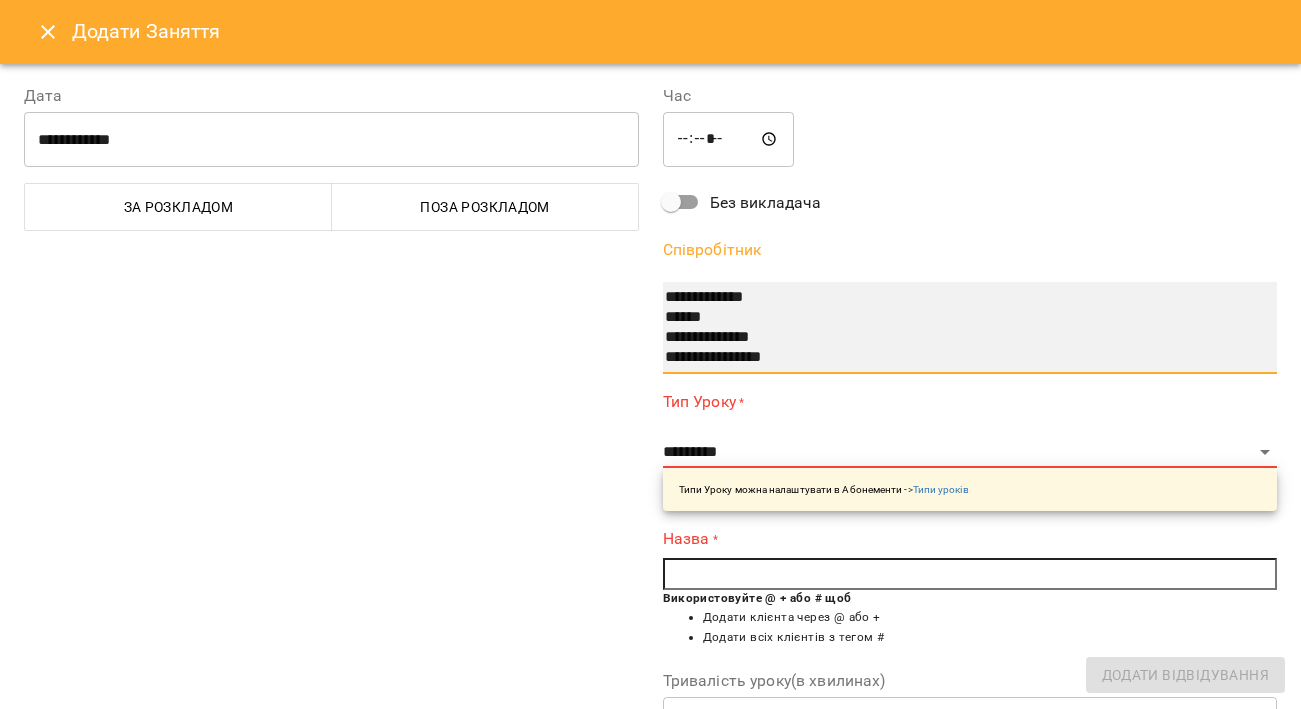 select on "**********" 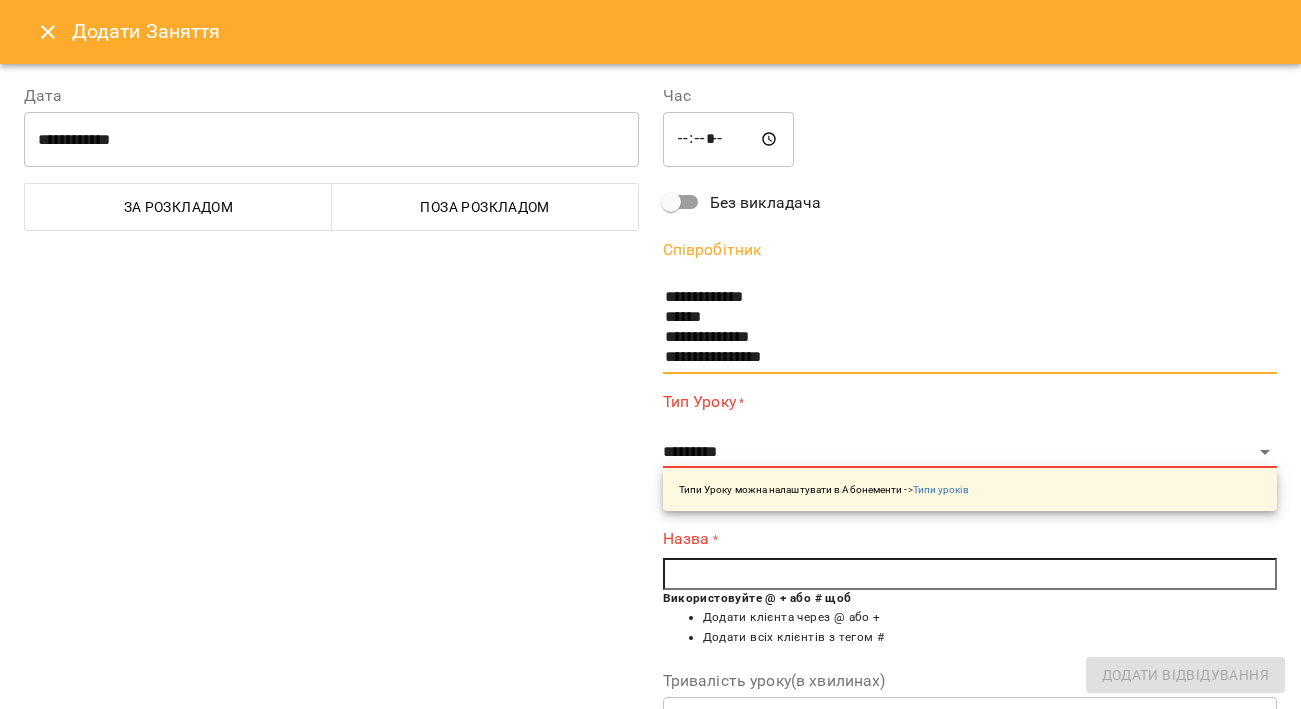click on "**********" at bounding box center [331, 515] 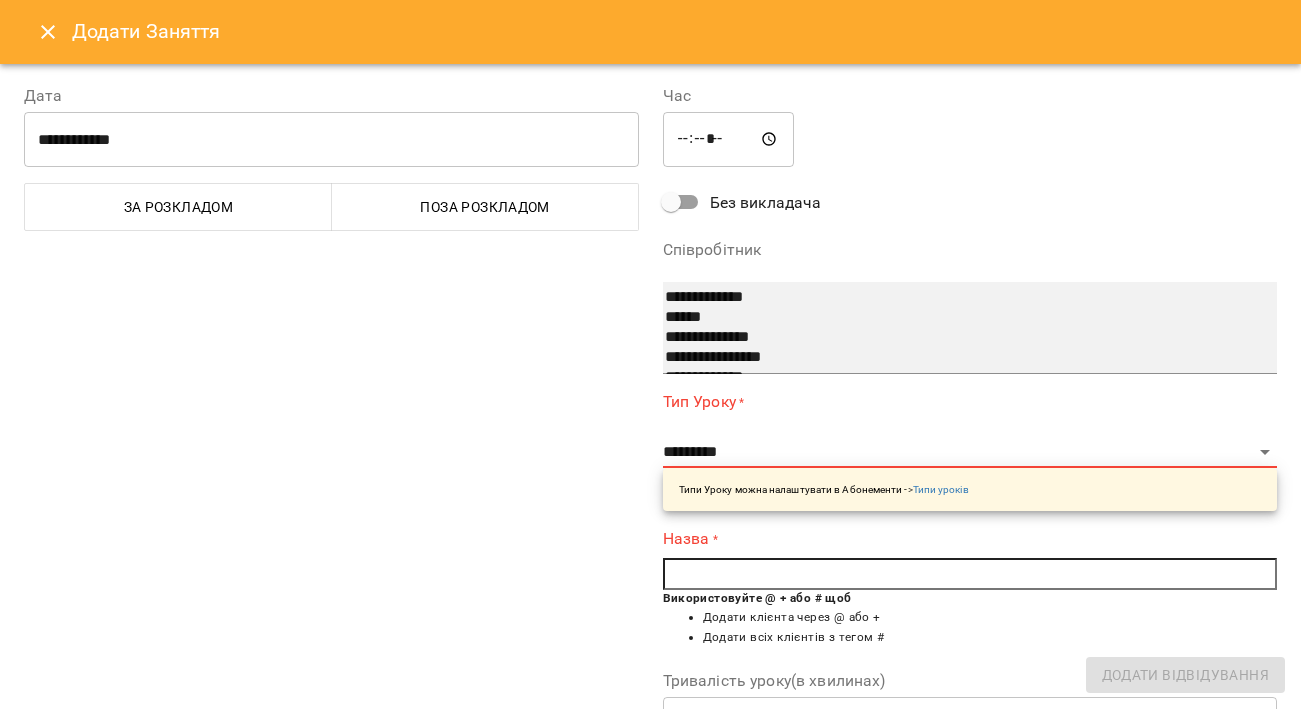 click on "******" at bounding box center (958, 318) 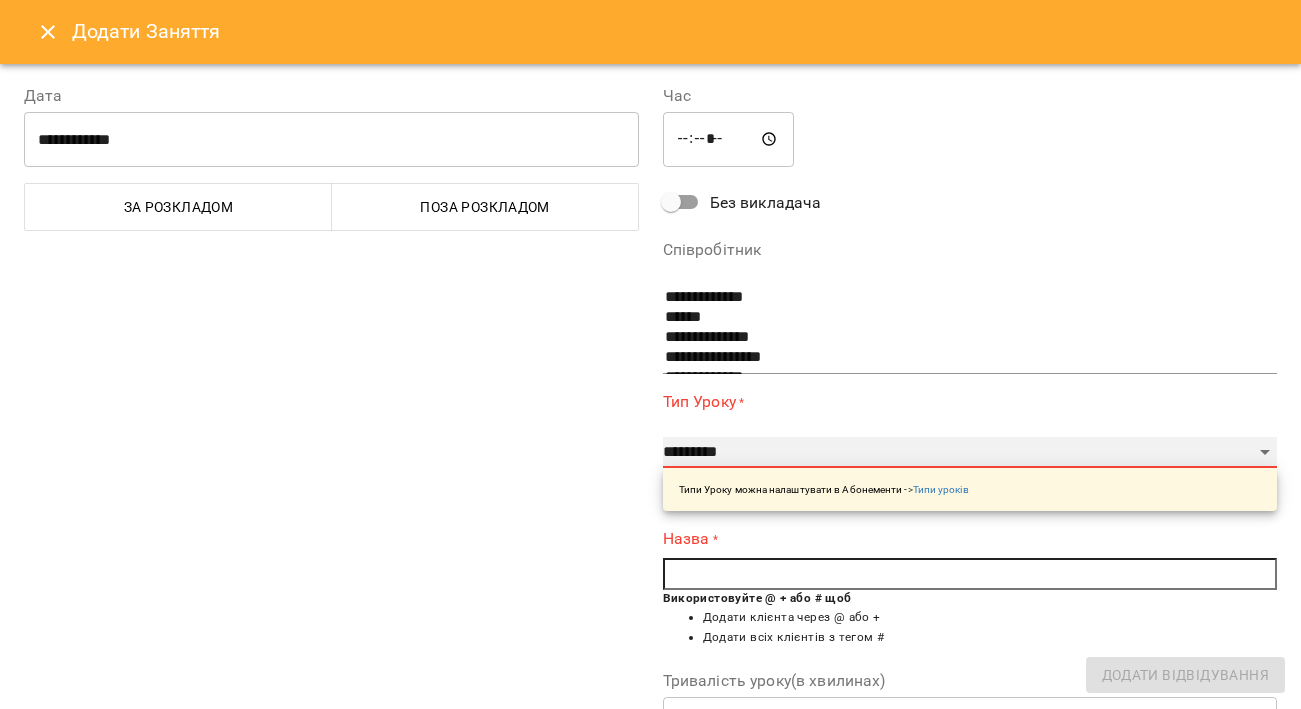 select on "**********" 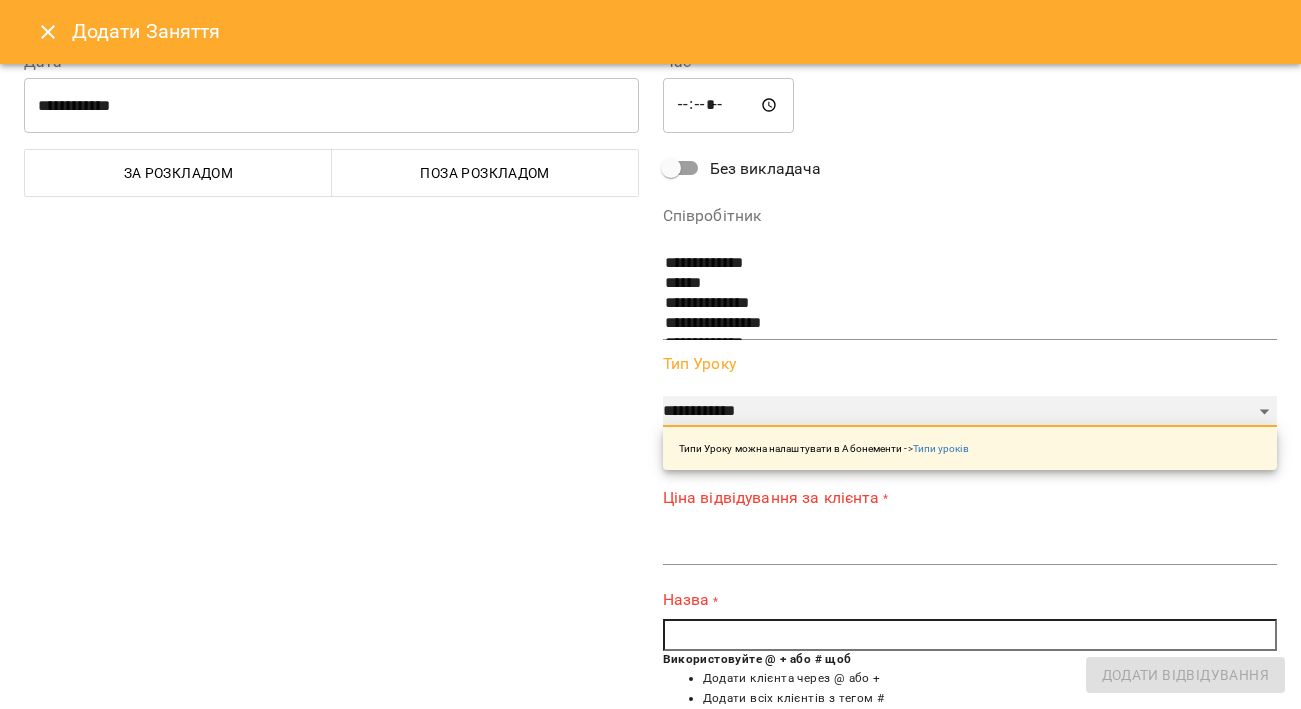 scroll, scrollTop: 36, scrollLeft: 0, axis: vertical 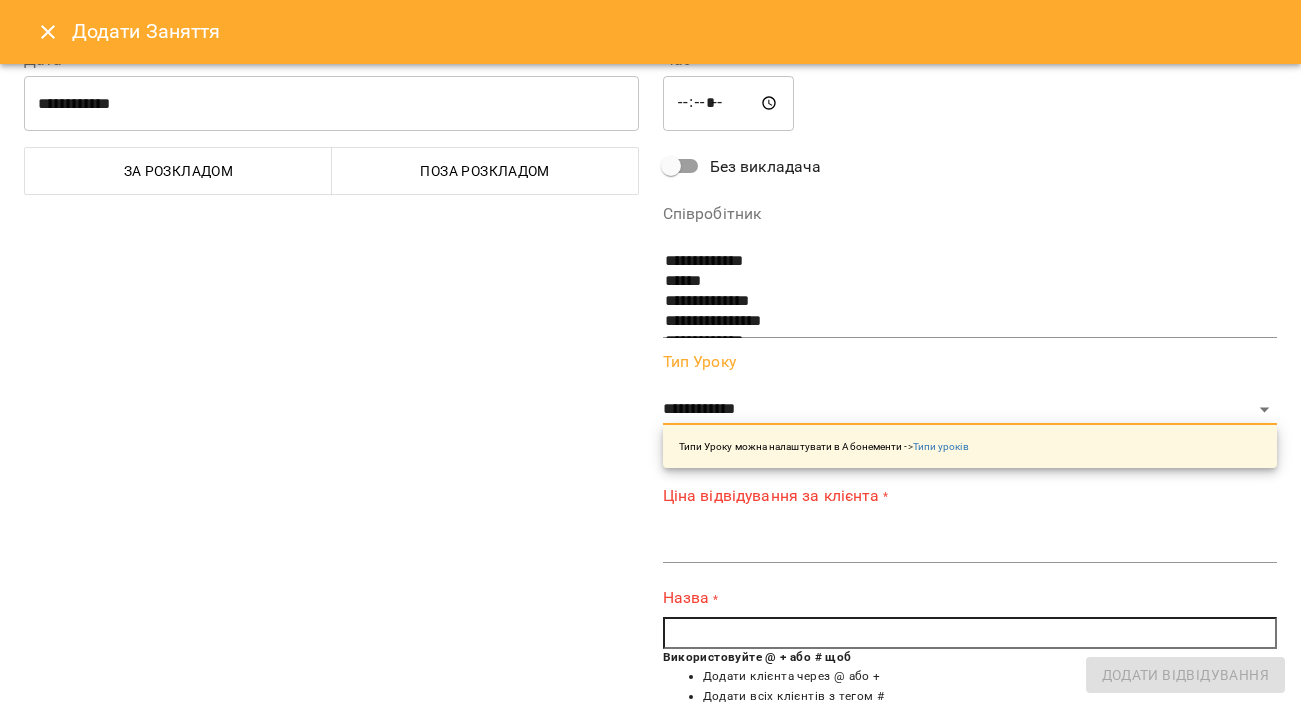 click at bounding box center (970, 547) 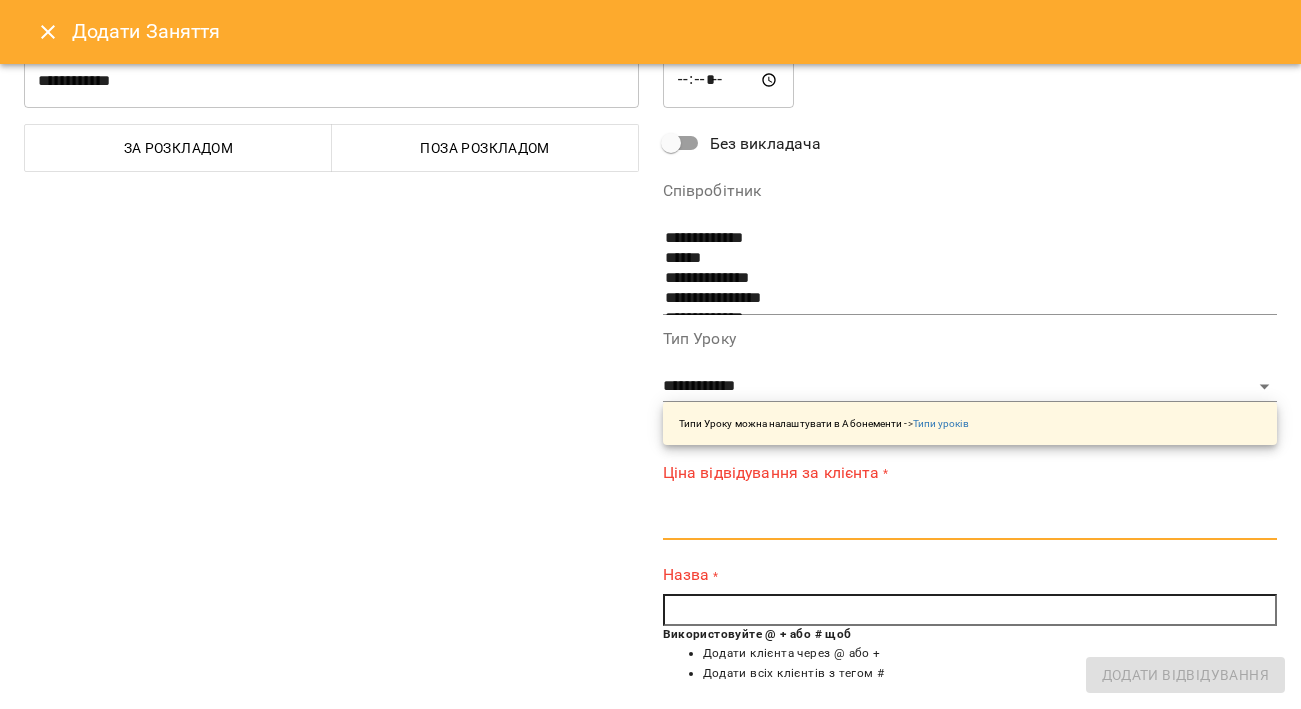 scroll, scrollTop: 58, scrollLeft: 0, axis: vertical 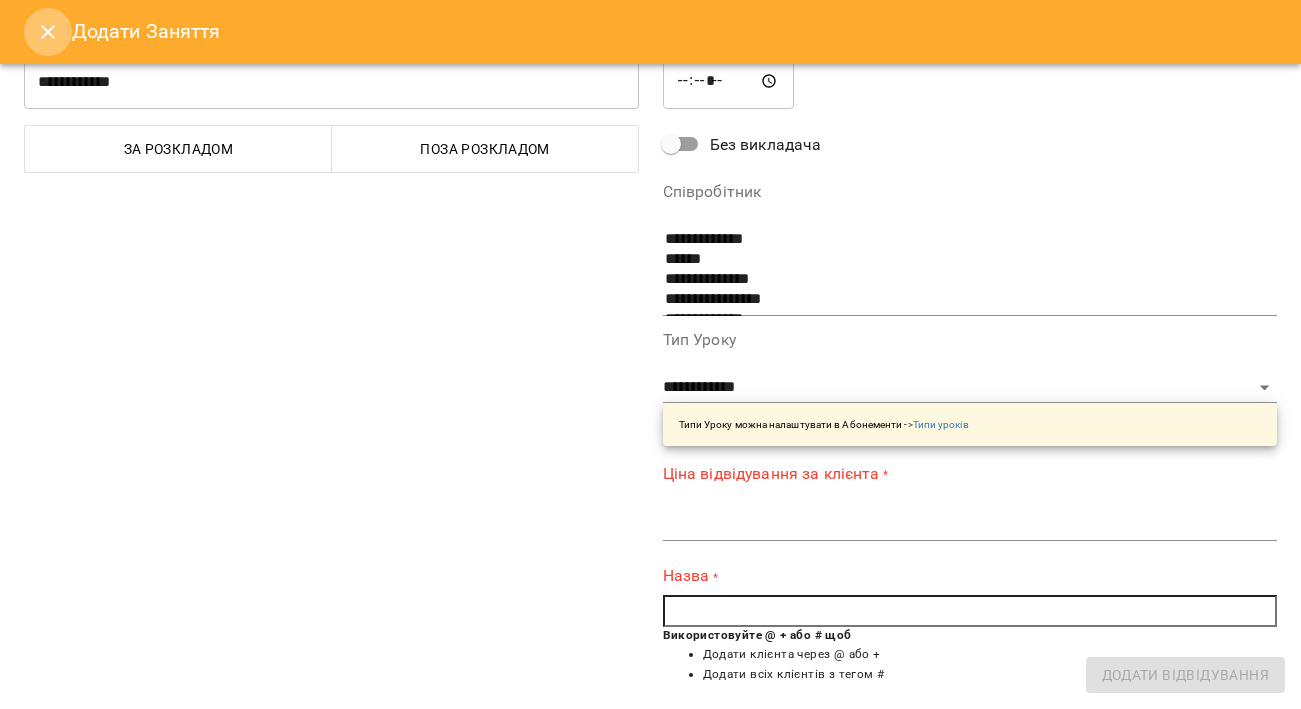 click 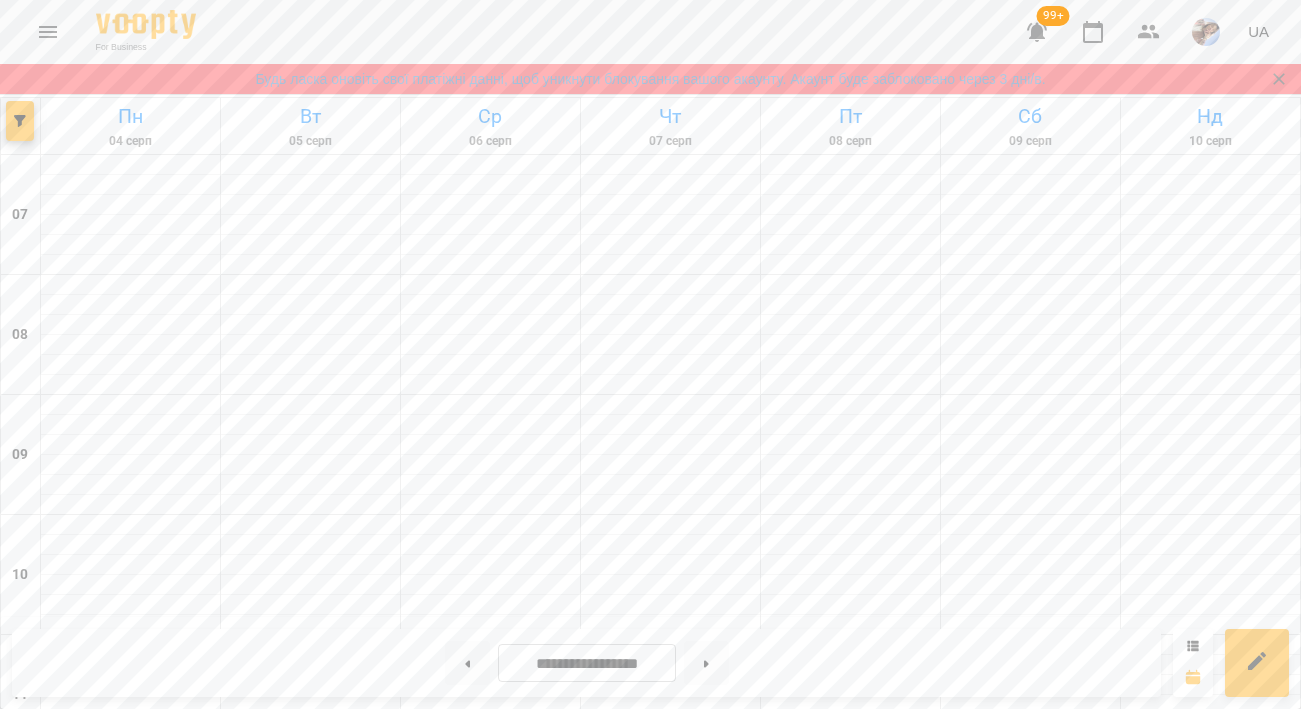 click at bounding box center [490, 1005] 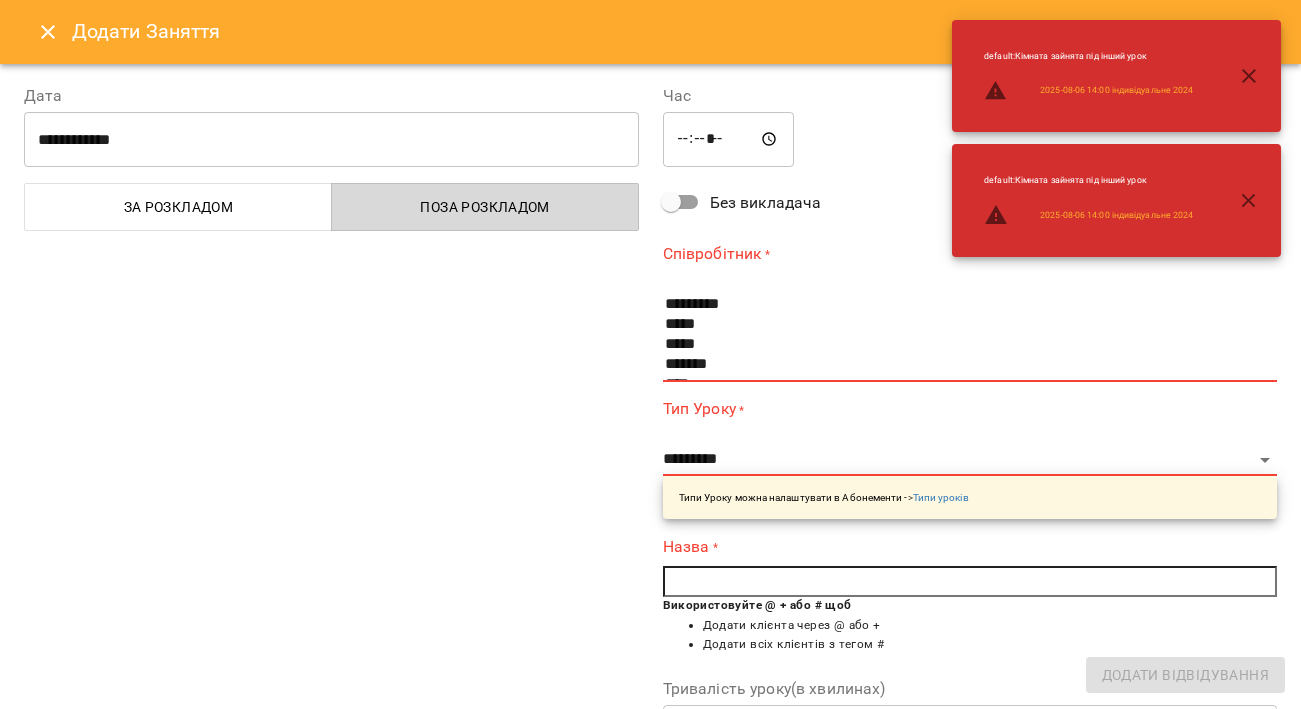 click on "Поза розкладом" at bounding box center [485, 207] 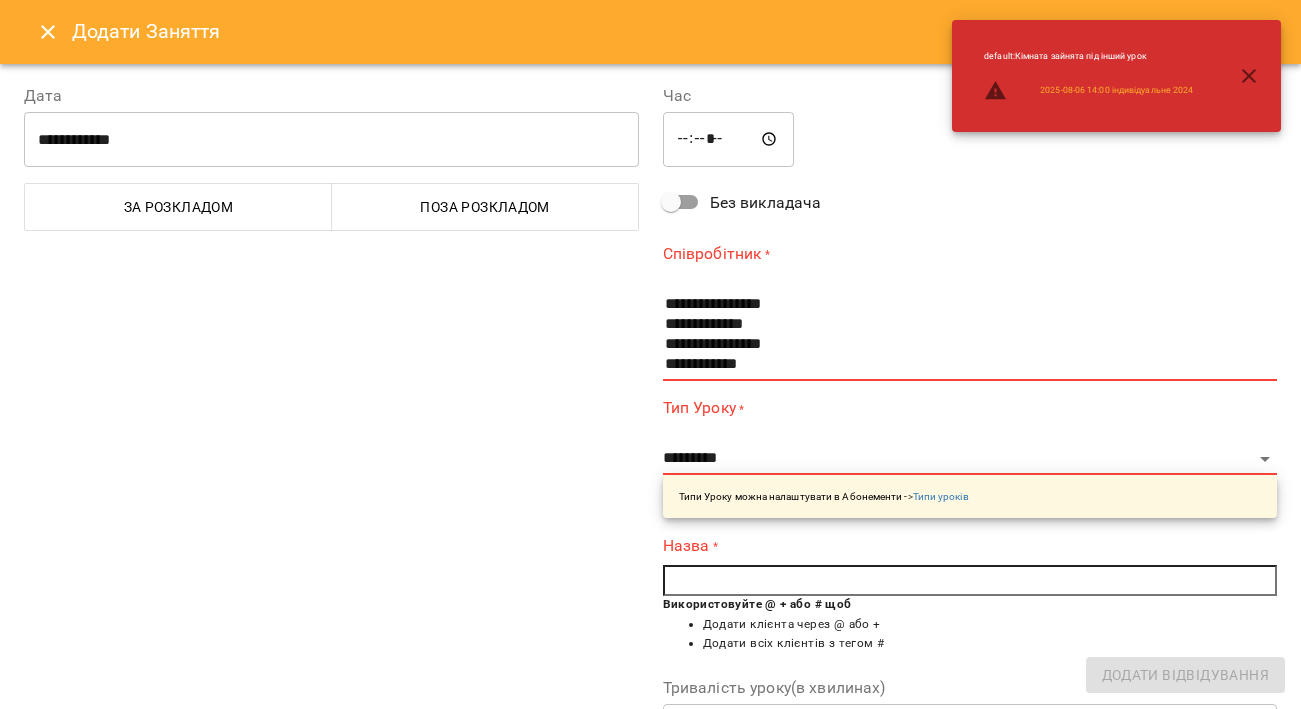 scroll, scrollTop: 160, scrollLeft: 0, axis: vertical 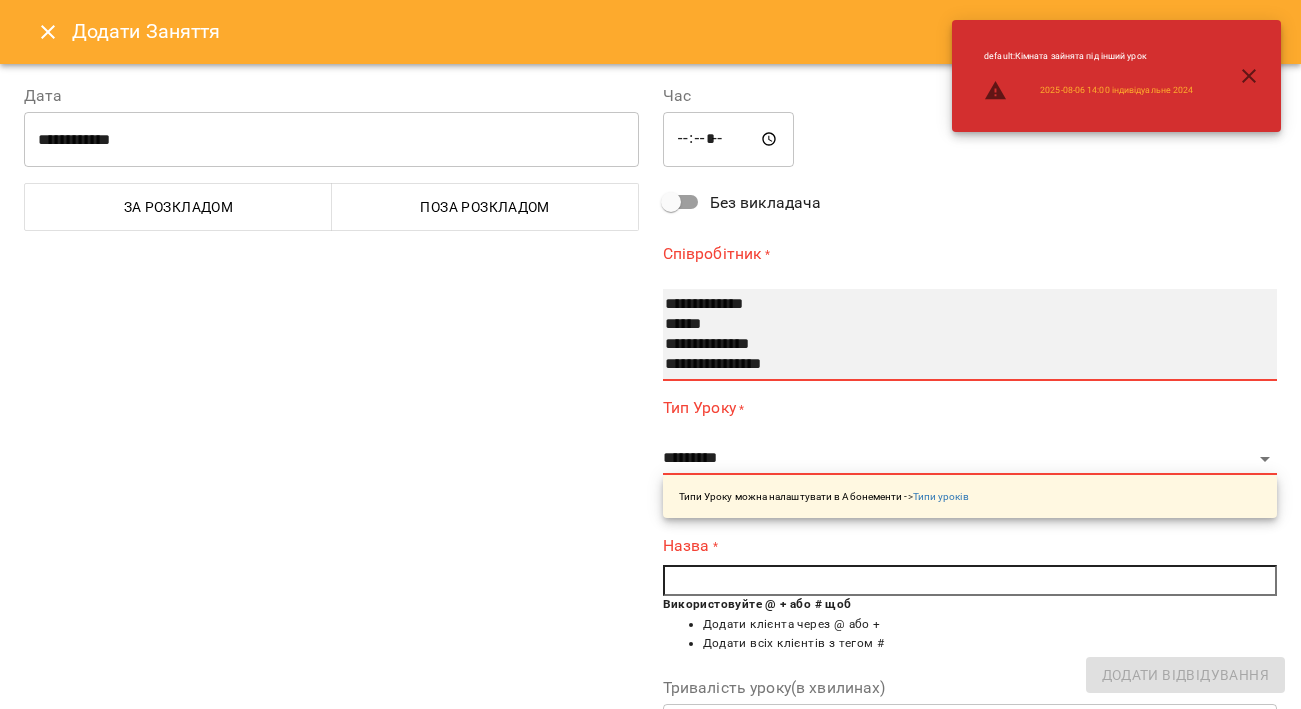 select on "**********" 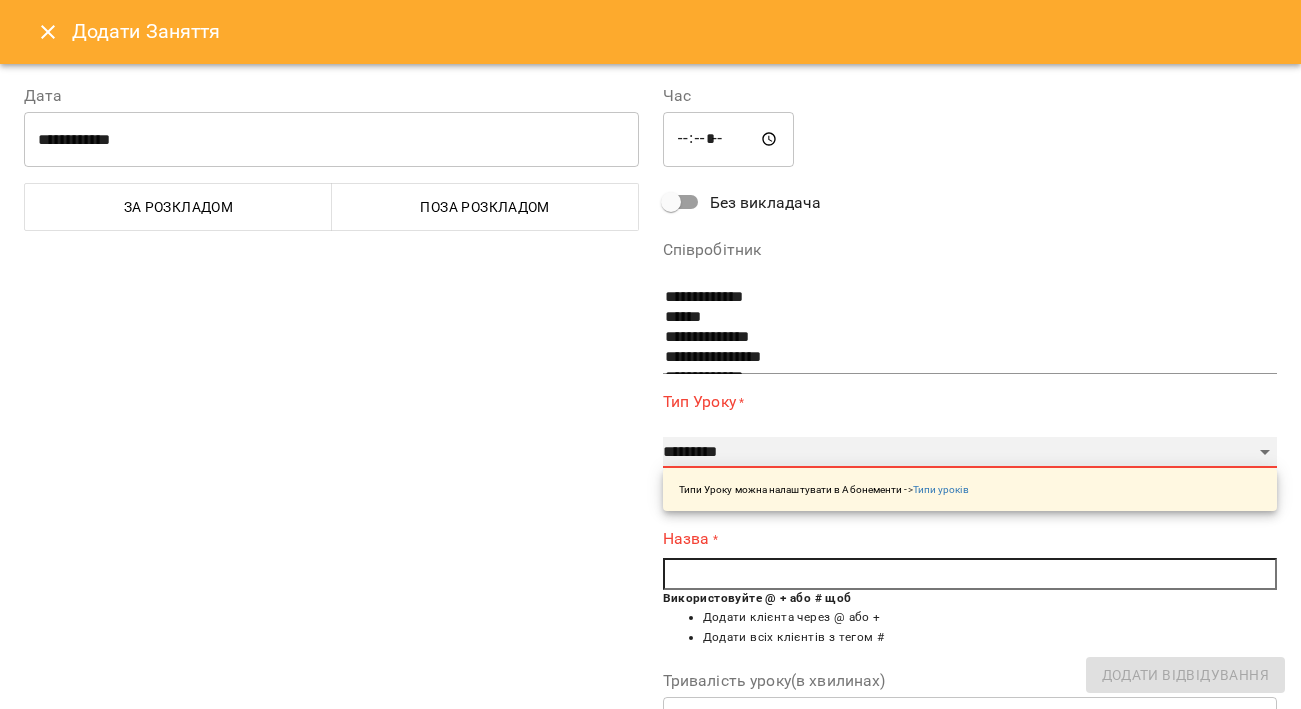 select on "**********" 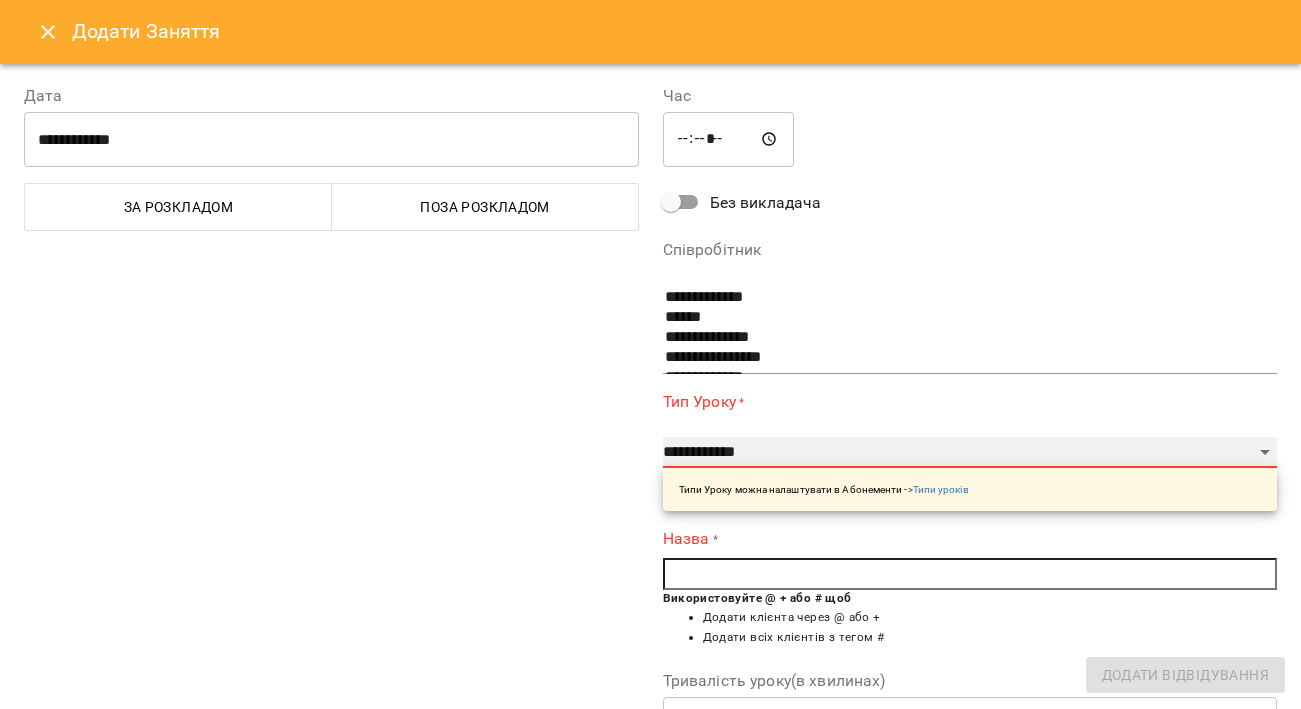 type on "**" 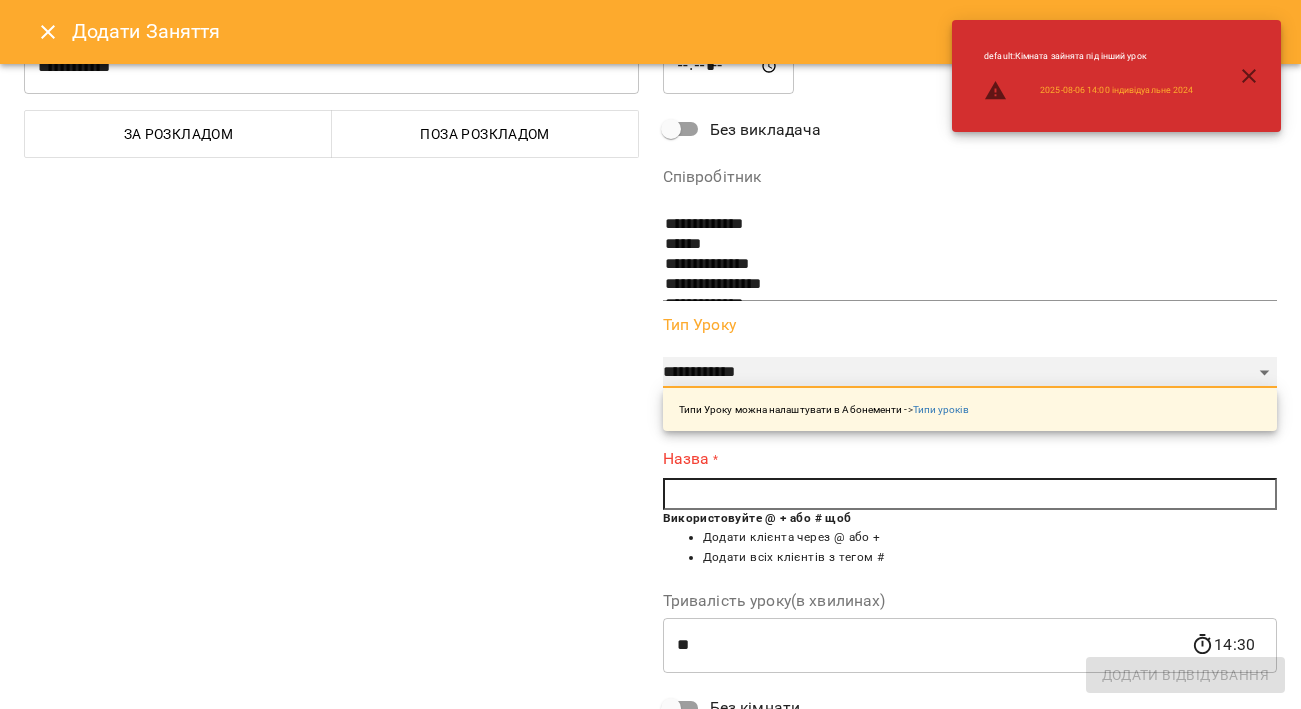 scroll, scrollTop: 75, scrollLeft: 0, axis: vertical 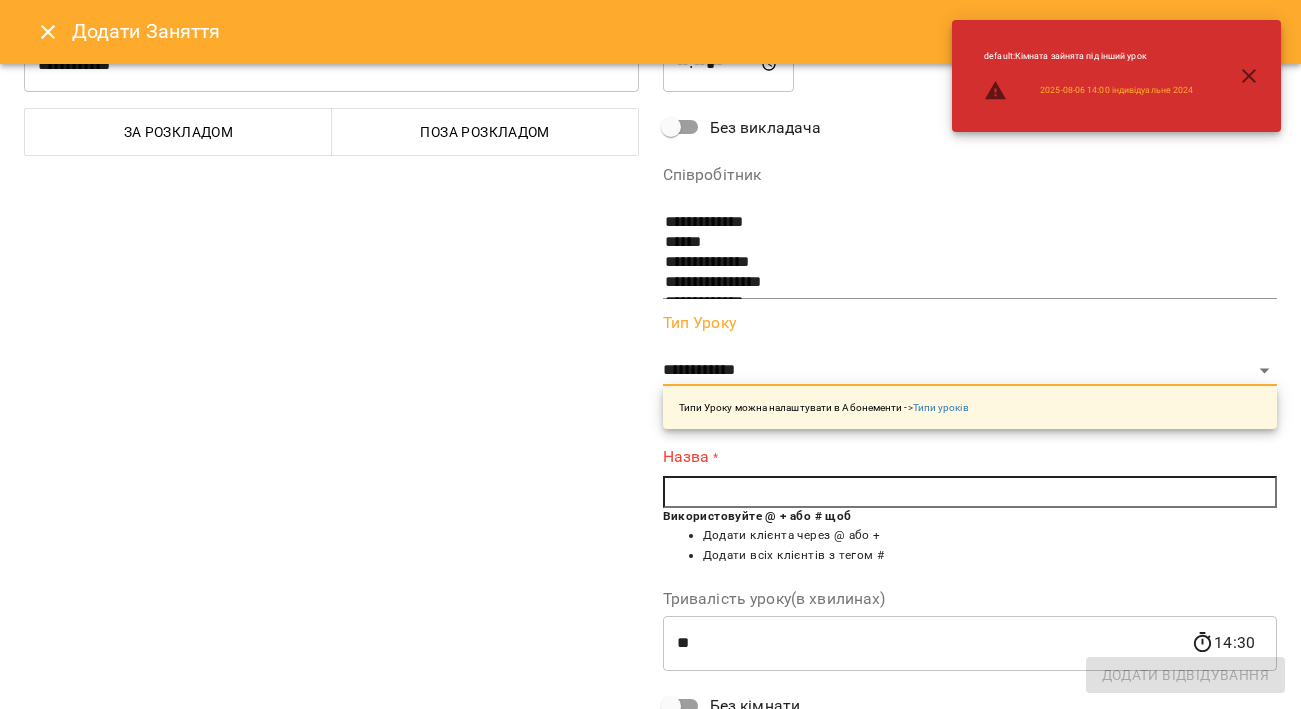 click at bounding box center (970, 492) 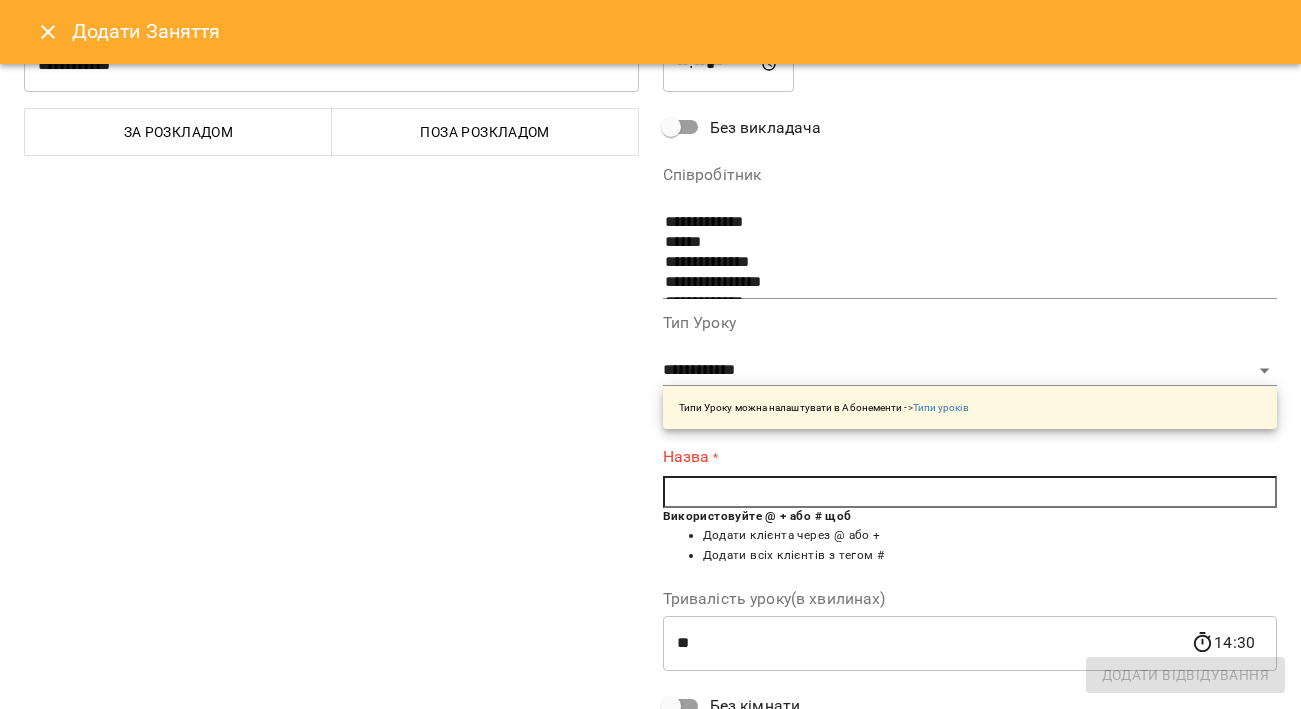 type on "*" 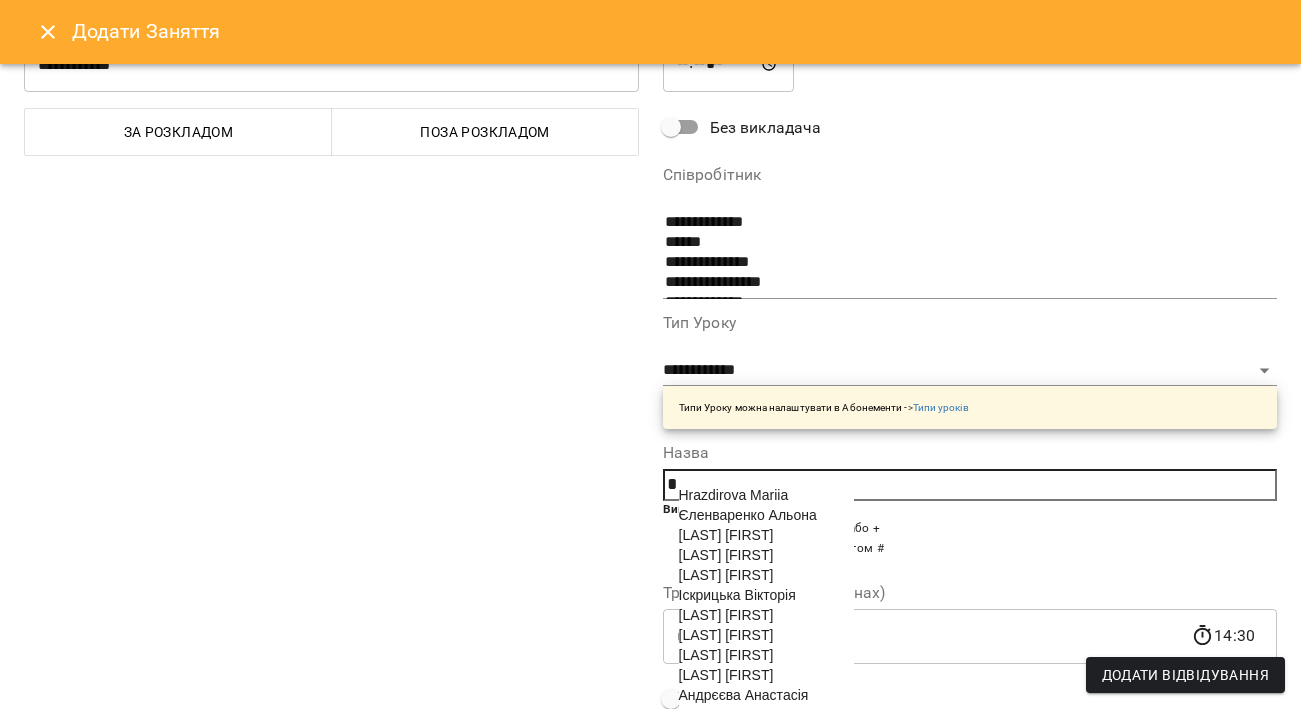 scroll, scrollTop: 88, scrollLeft: 0, axis: vertical 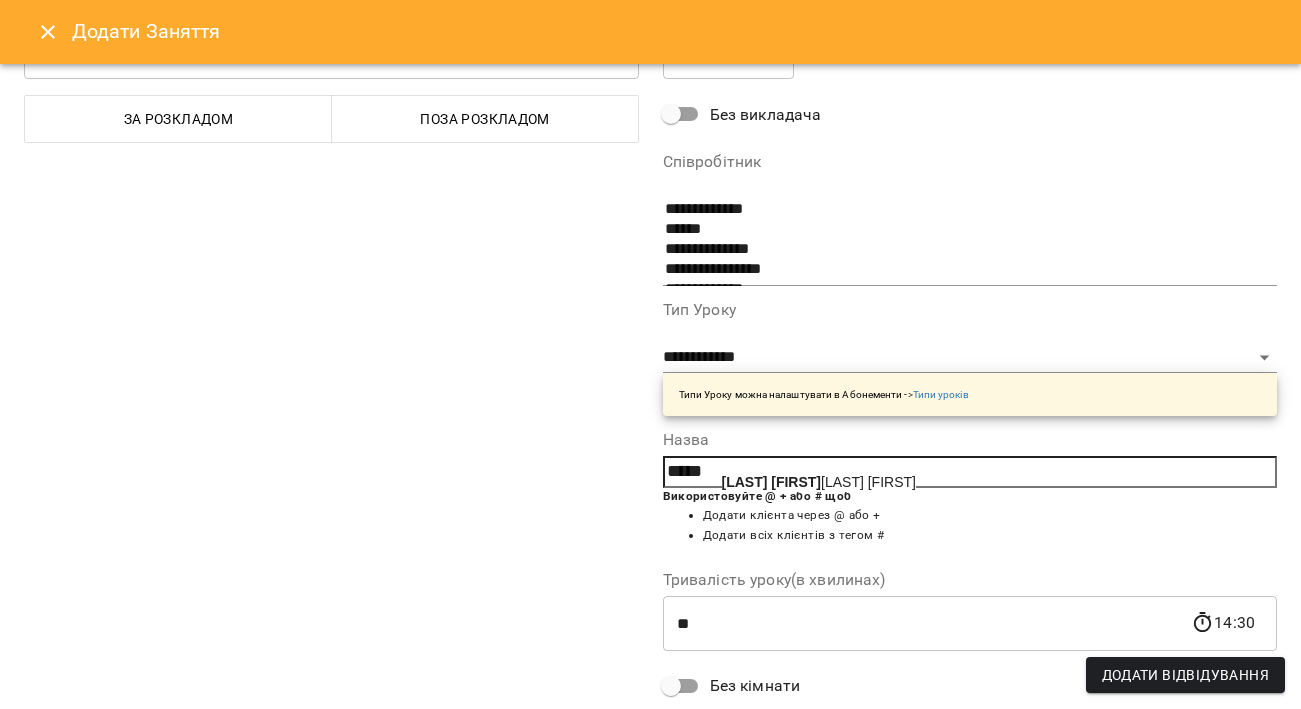 click on "[LAST] [FIRST]" at bounding box center (819, 482) 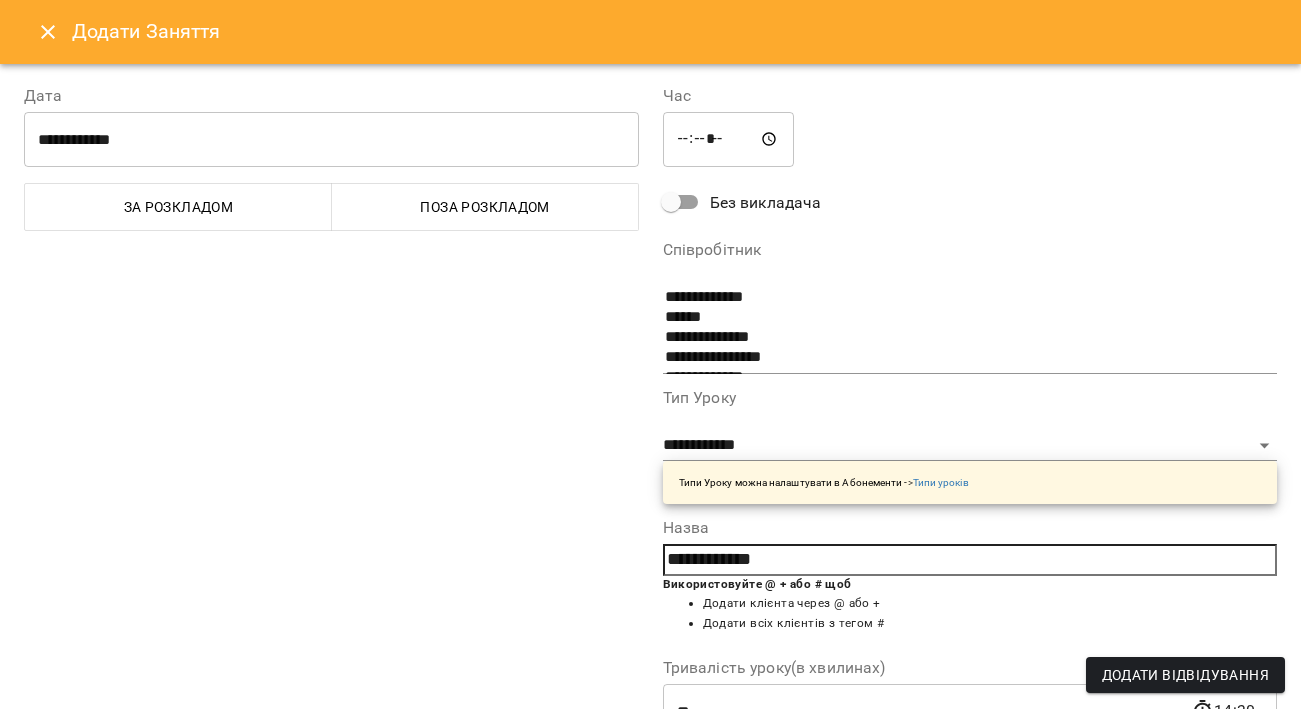 scroll, scrollTop: 0, scrollLeft: 0, axis: both 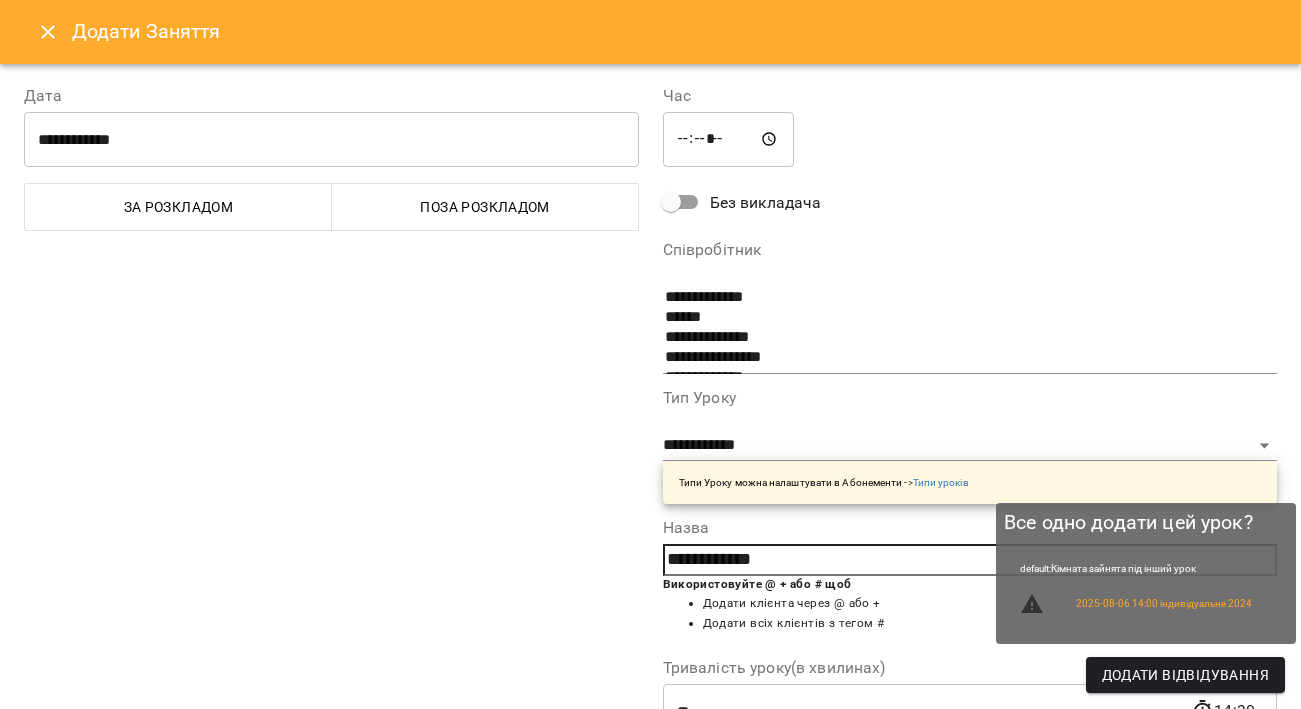 click on "Додати Відвідування" at bounding box center [1185, 675] 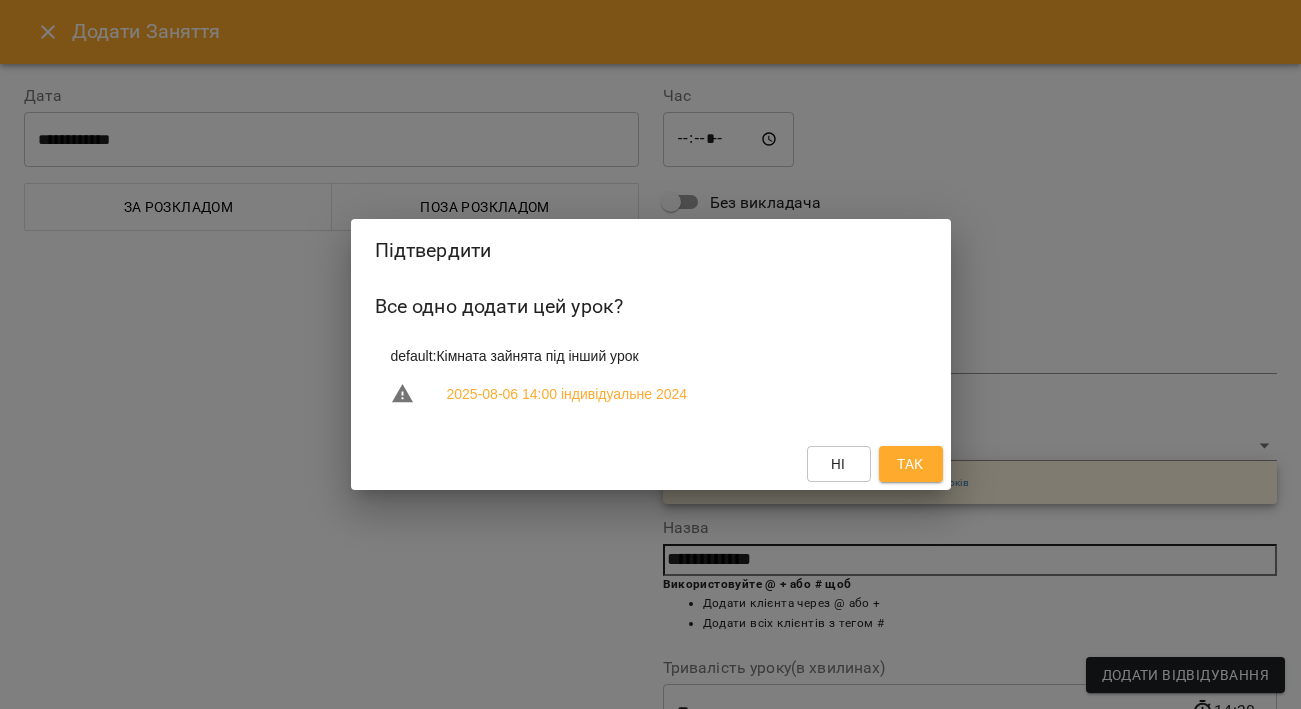 click on "Так" at bounding box center (910, 464) 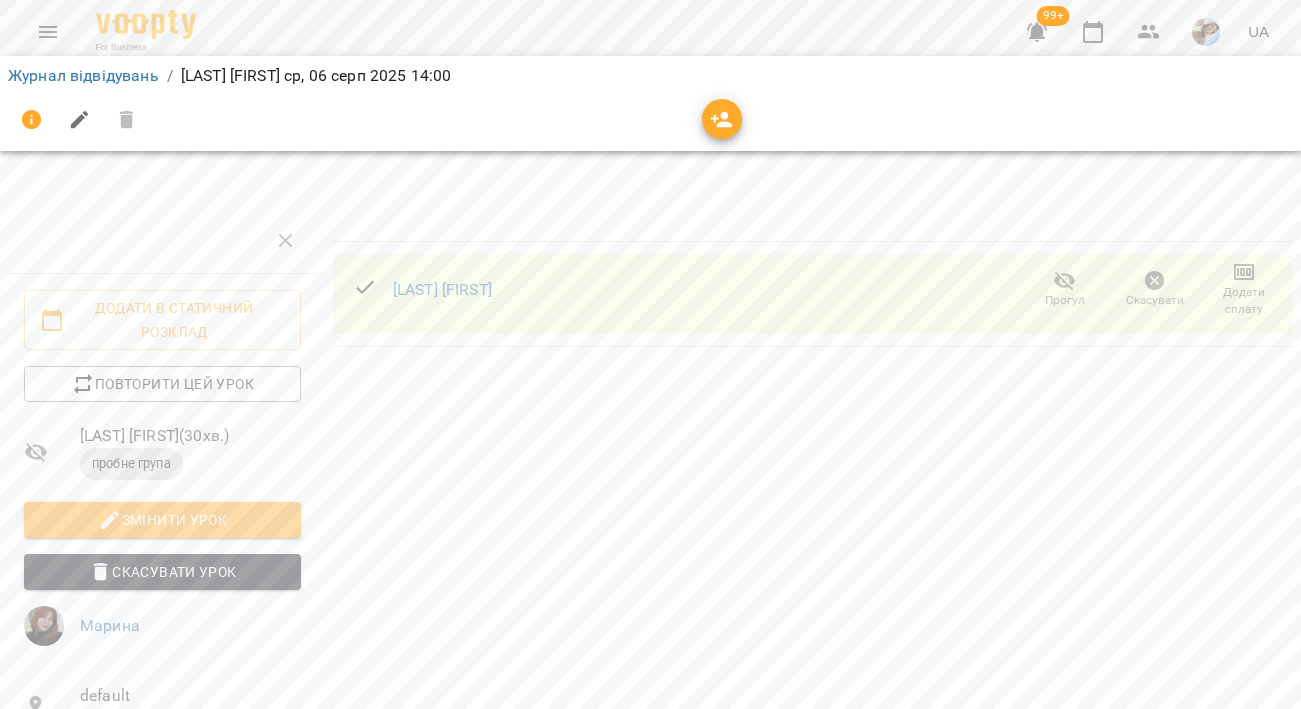 click at bounding box center (48, 32) 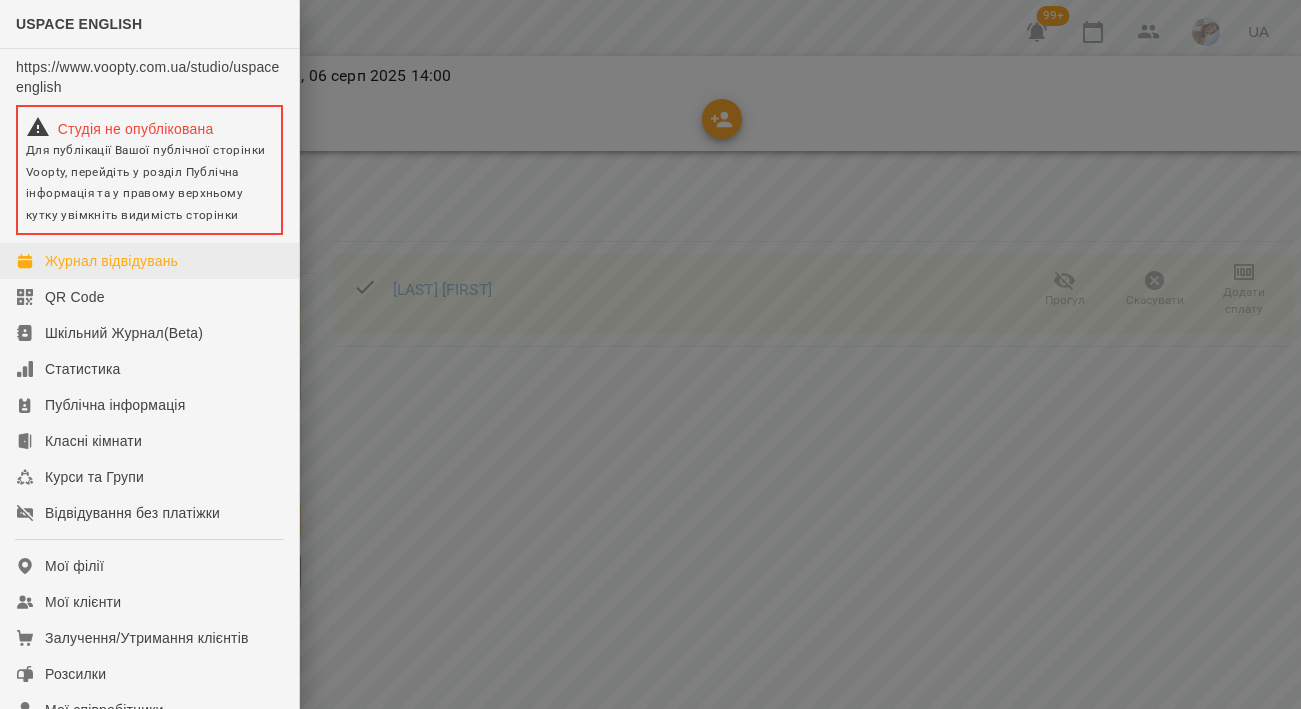 click on "Журнал відвідувань" at bounding box center (111, 261) 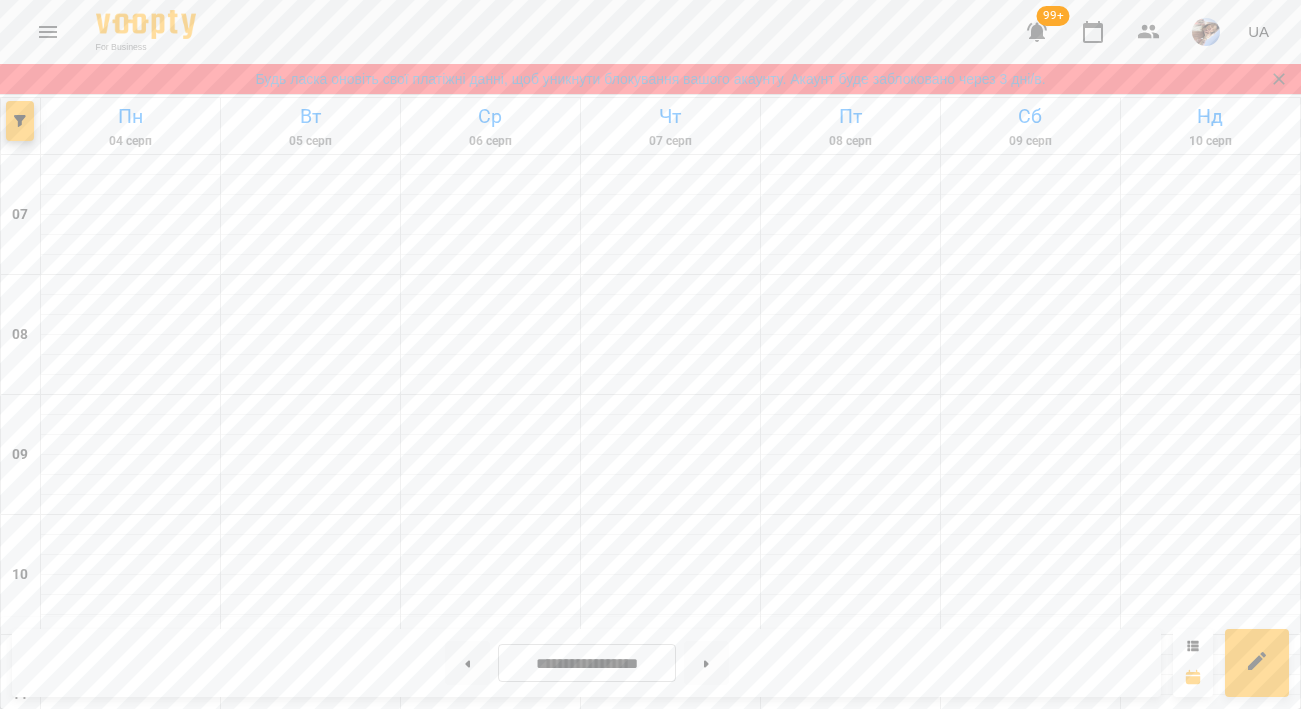scroll, scrollTop: 740, scrollLeft: 0, axis: vertical 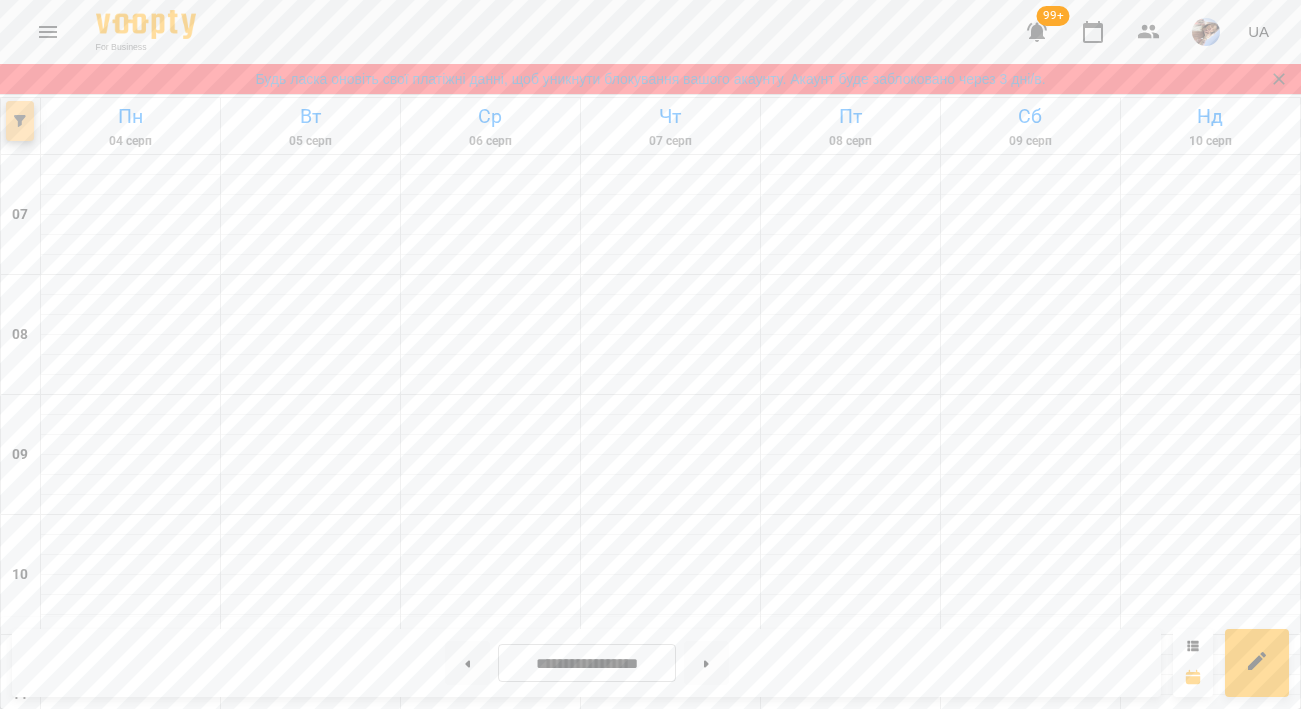 click at bounding box center [20, 121] 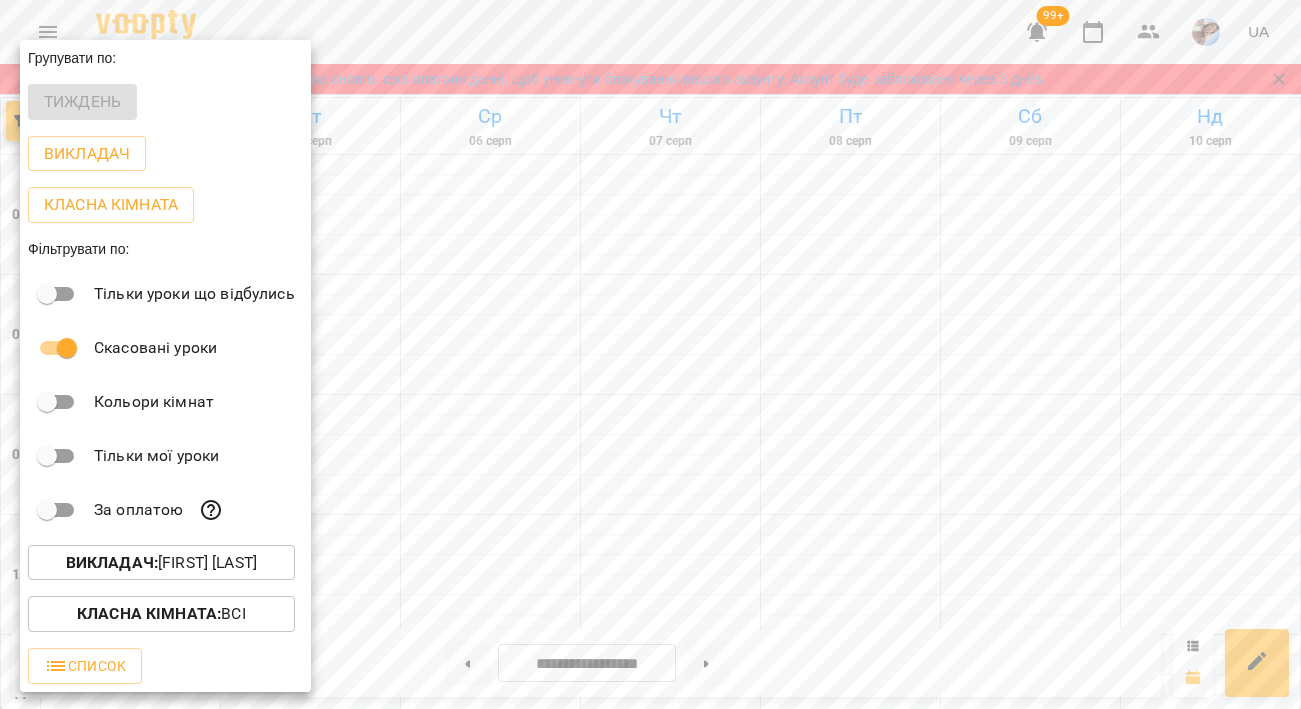 click on "Викладач :  Тюріна Любов" at bounding box center (161, 563) 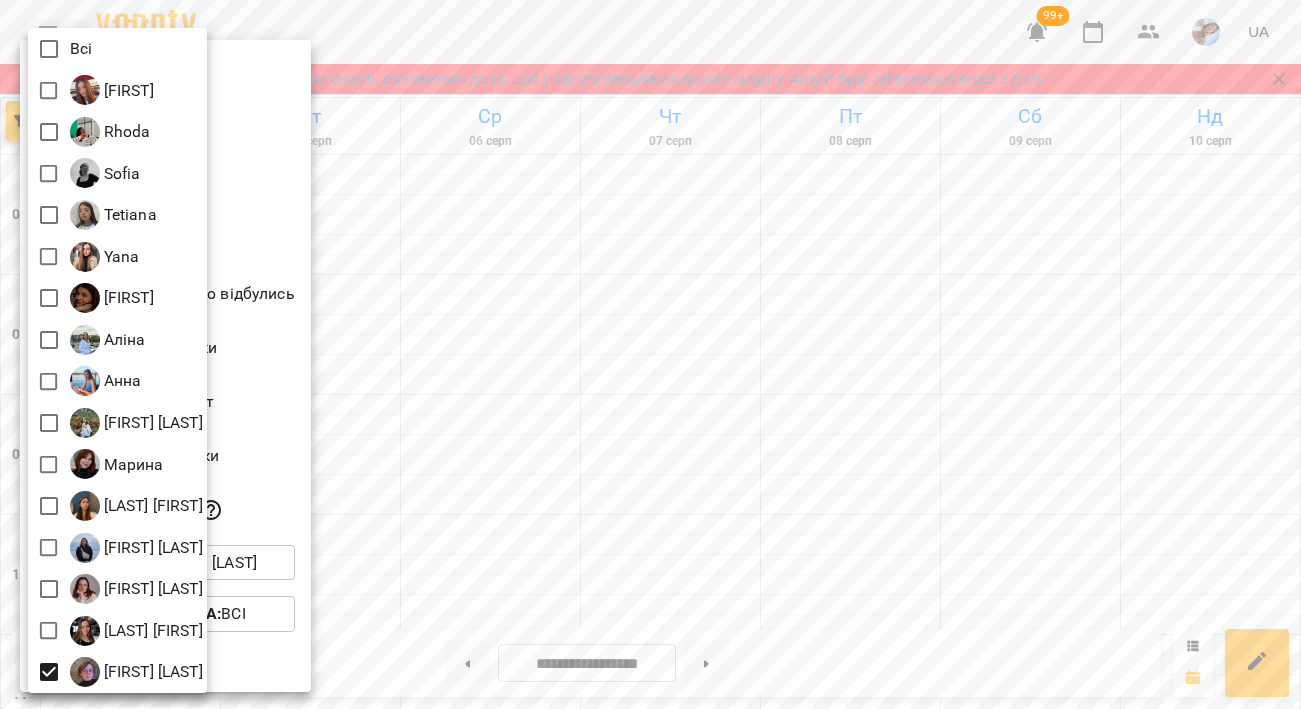 click at bounding box center (650, 354) 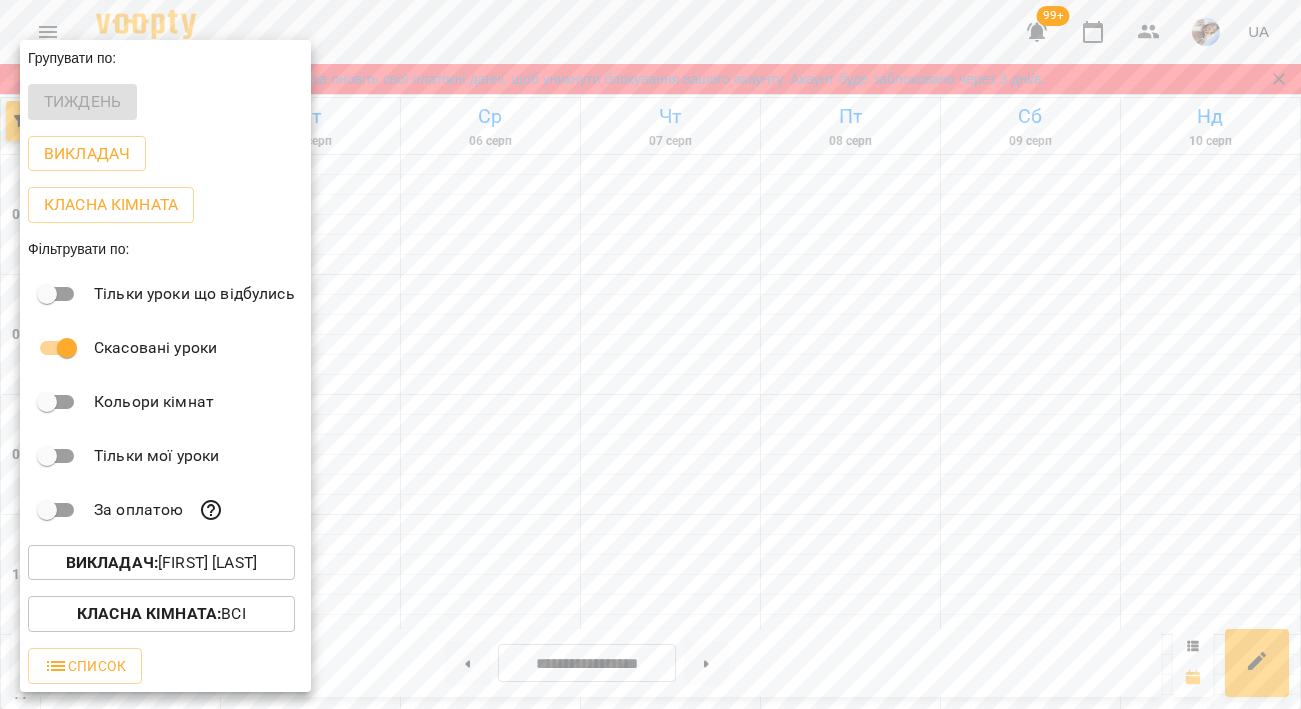 click on "Класна кімната :  Всі" at bounding box center (161, 614) 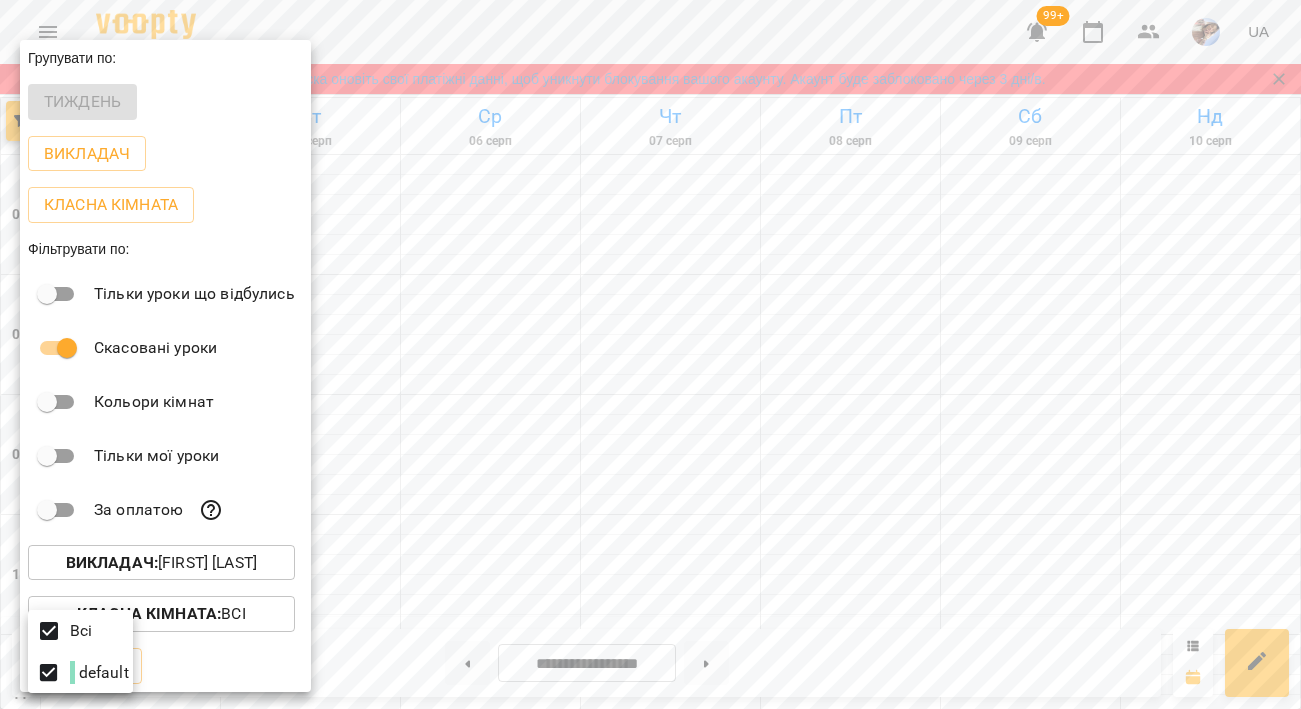 click at bounding box center [650, 354] 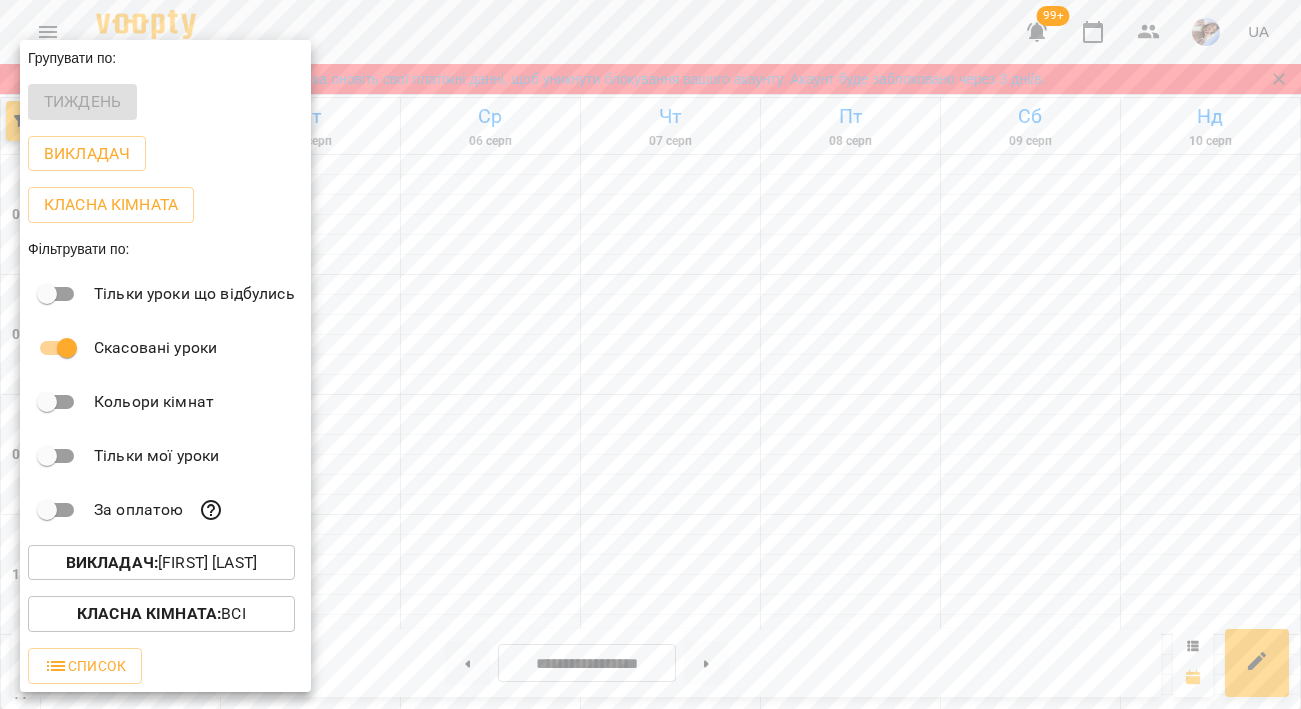 click on "Викладач :  Тюріна Любов" at bounding box center (161, 563) 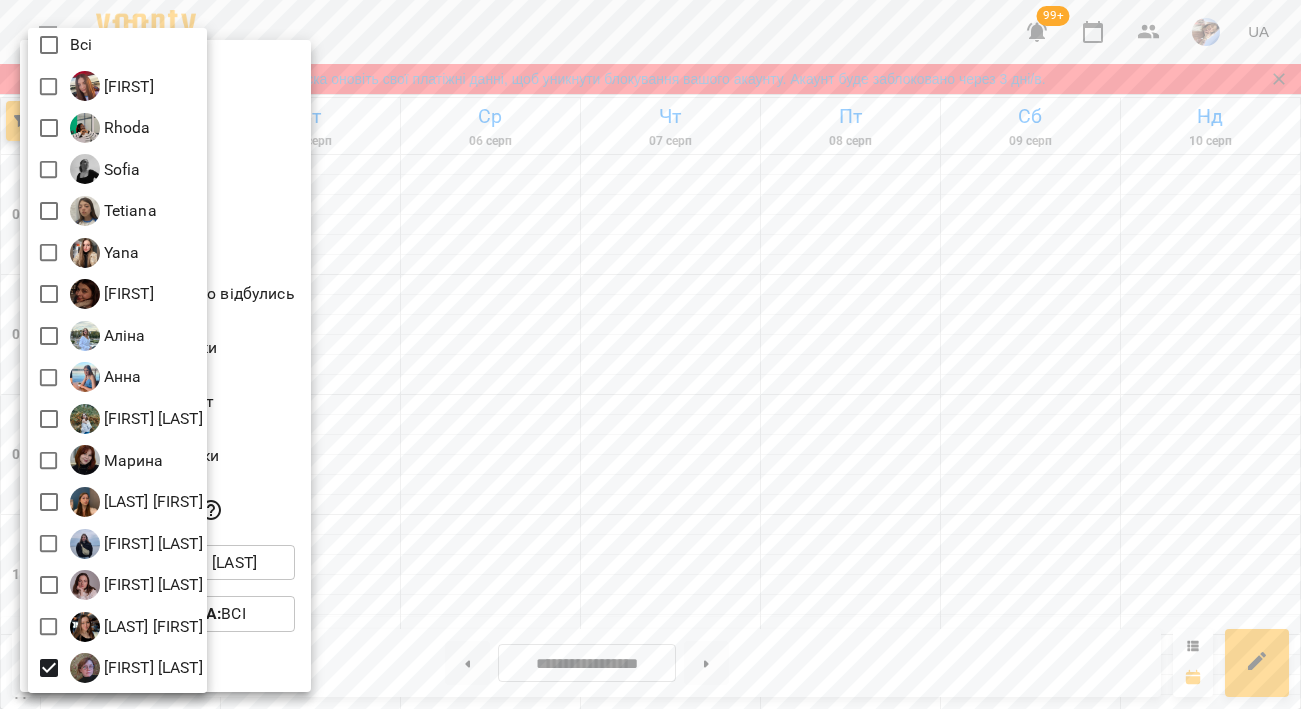 scroll, scrollTop: 4, scrollLeft: 0, axis: vertical 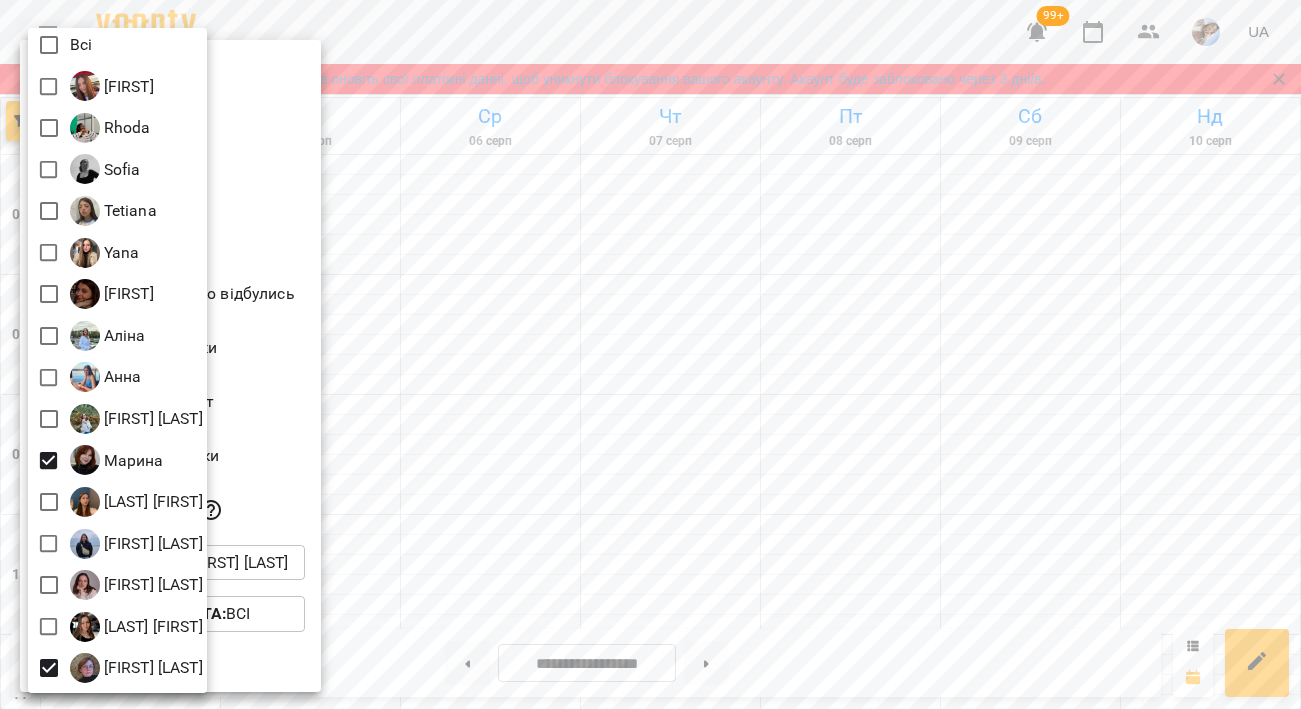 click at bounding box center (650, 354) 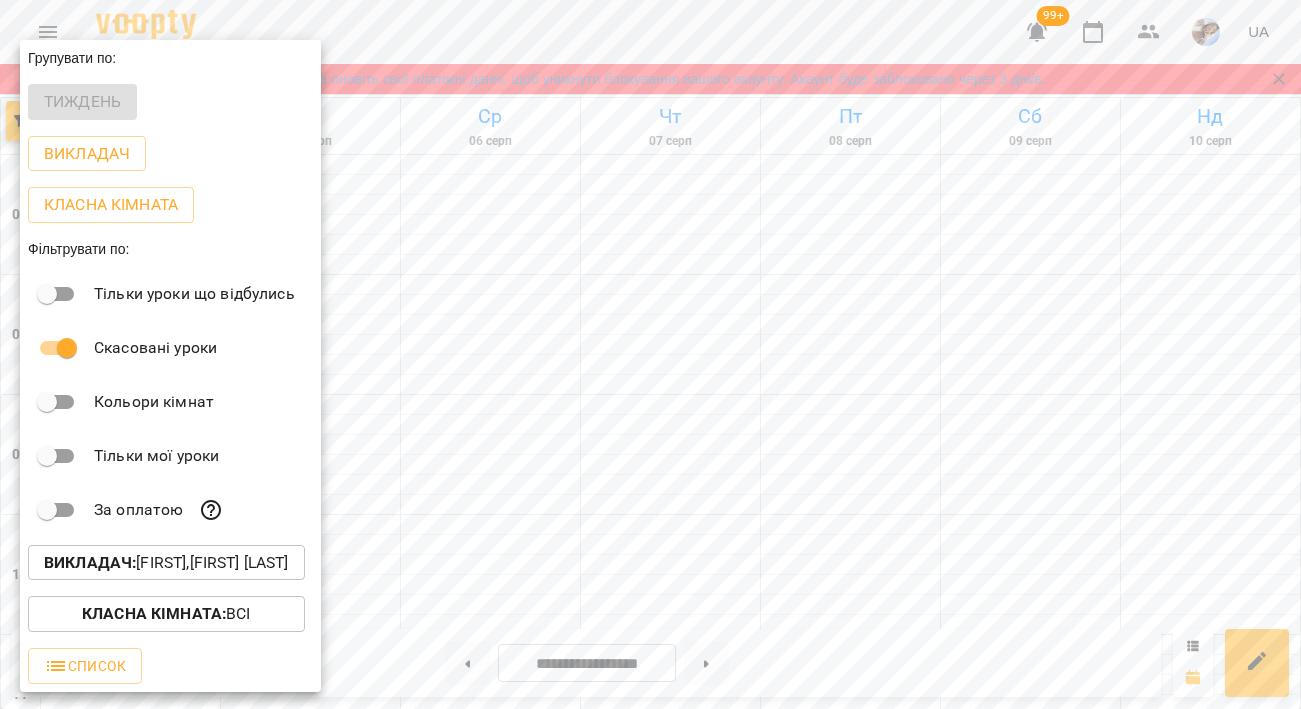 click at bounding box center (650, 354) 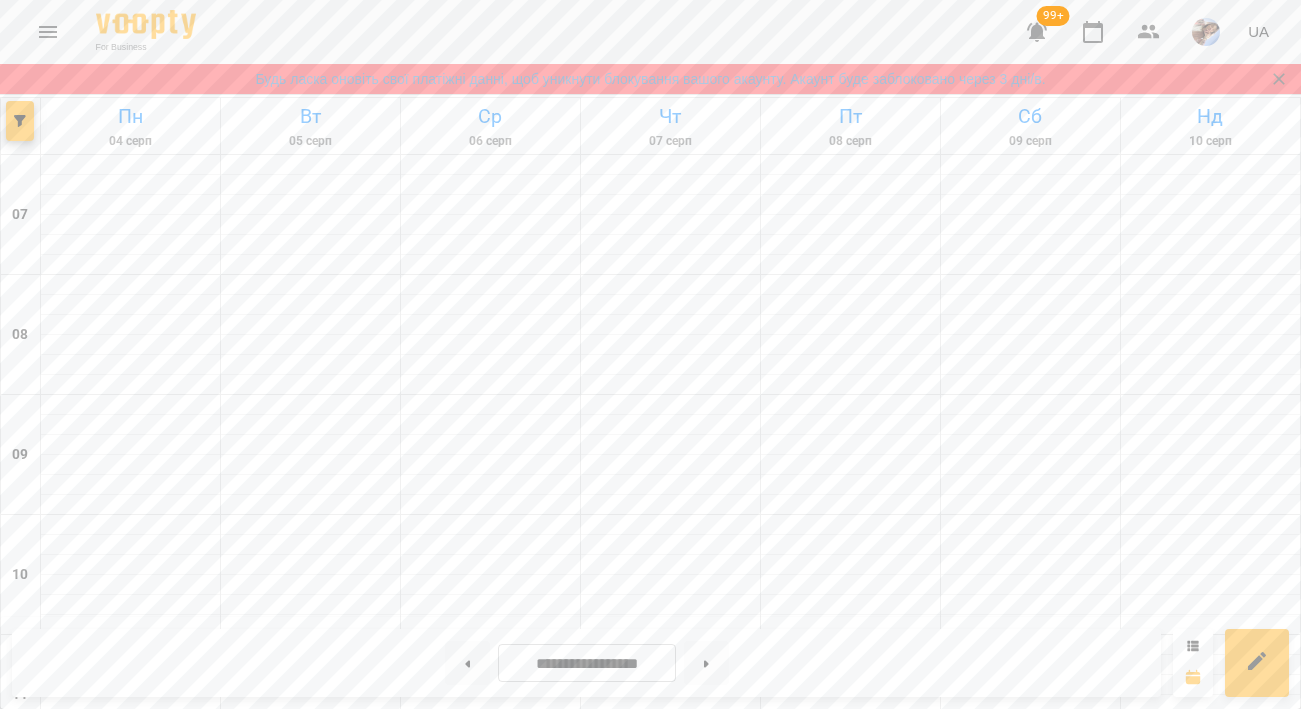 scroll, scrollTop: 663, scrollLeft: 0, axis: vertical 